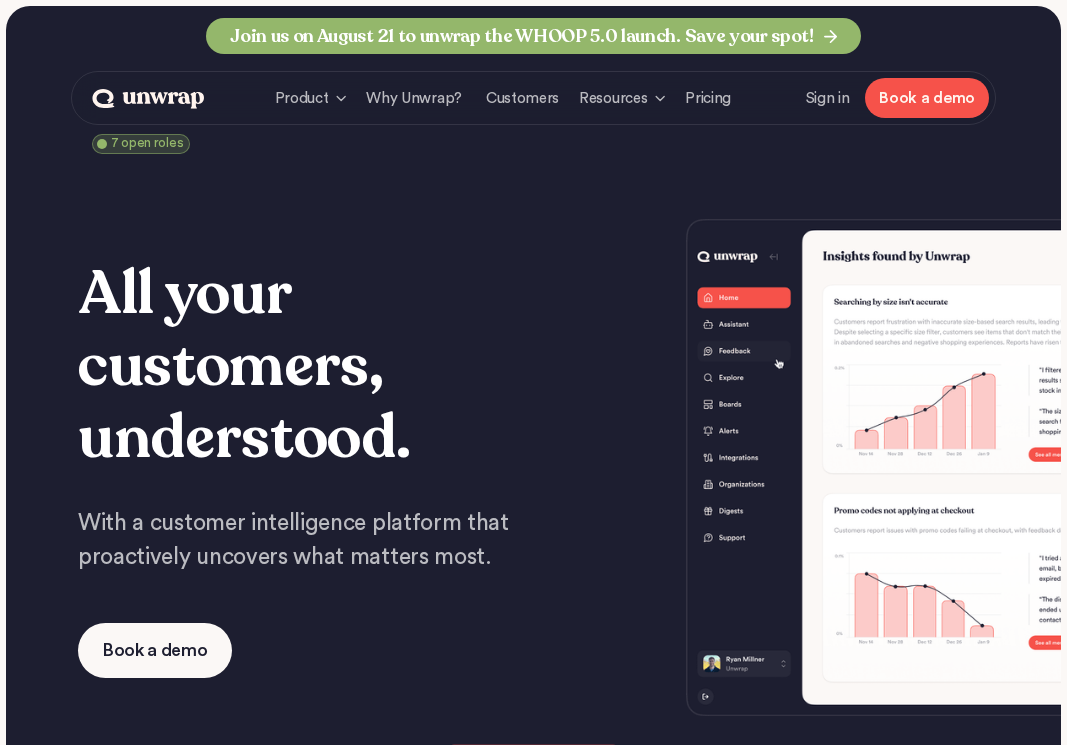 scroll, scrollTop: 0, scrollLeft: 0, axis: both 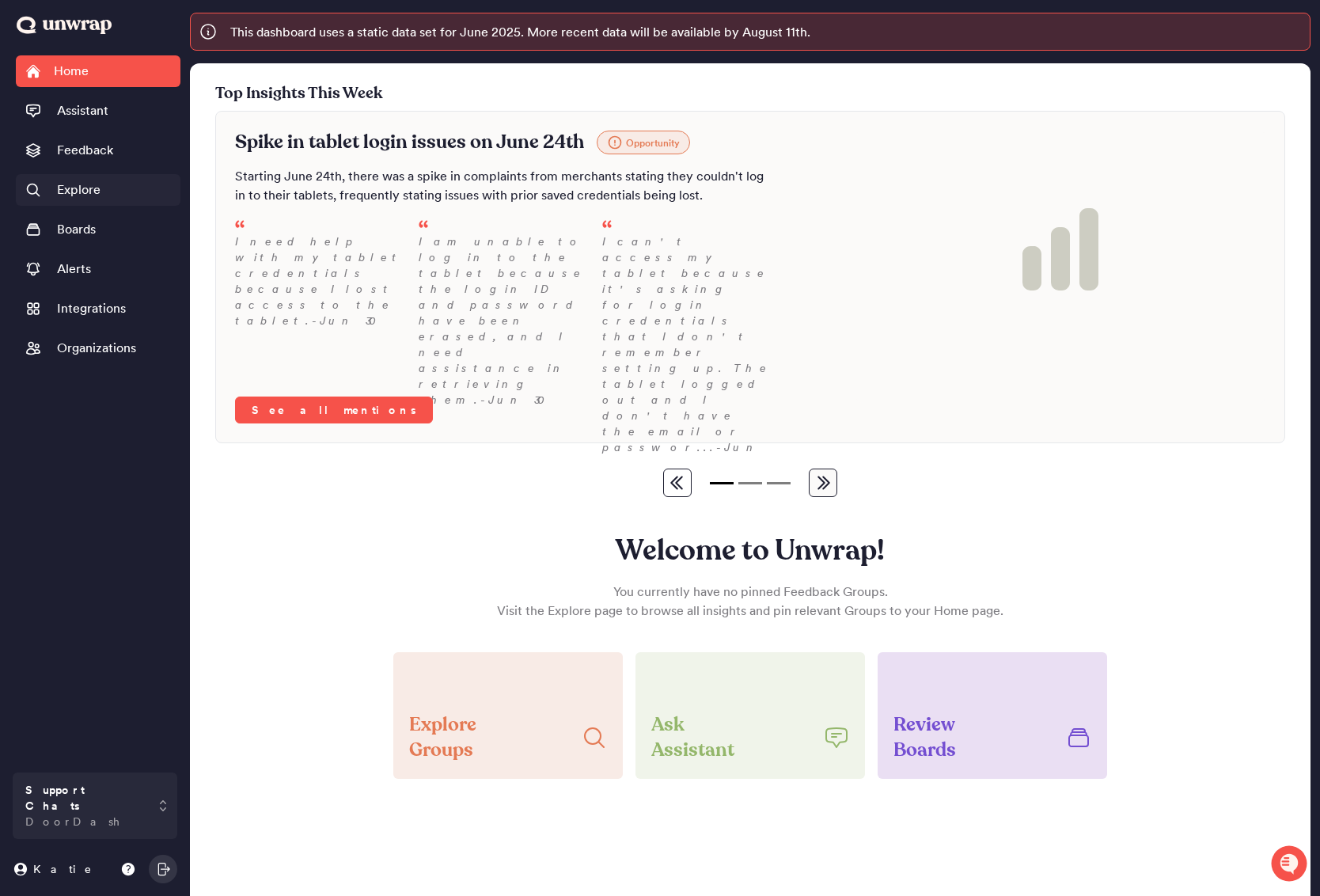 click on "Explore" at bounding box center [98, 190] 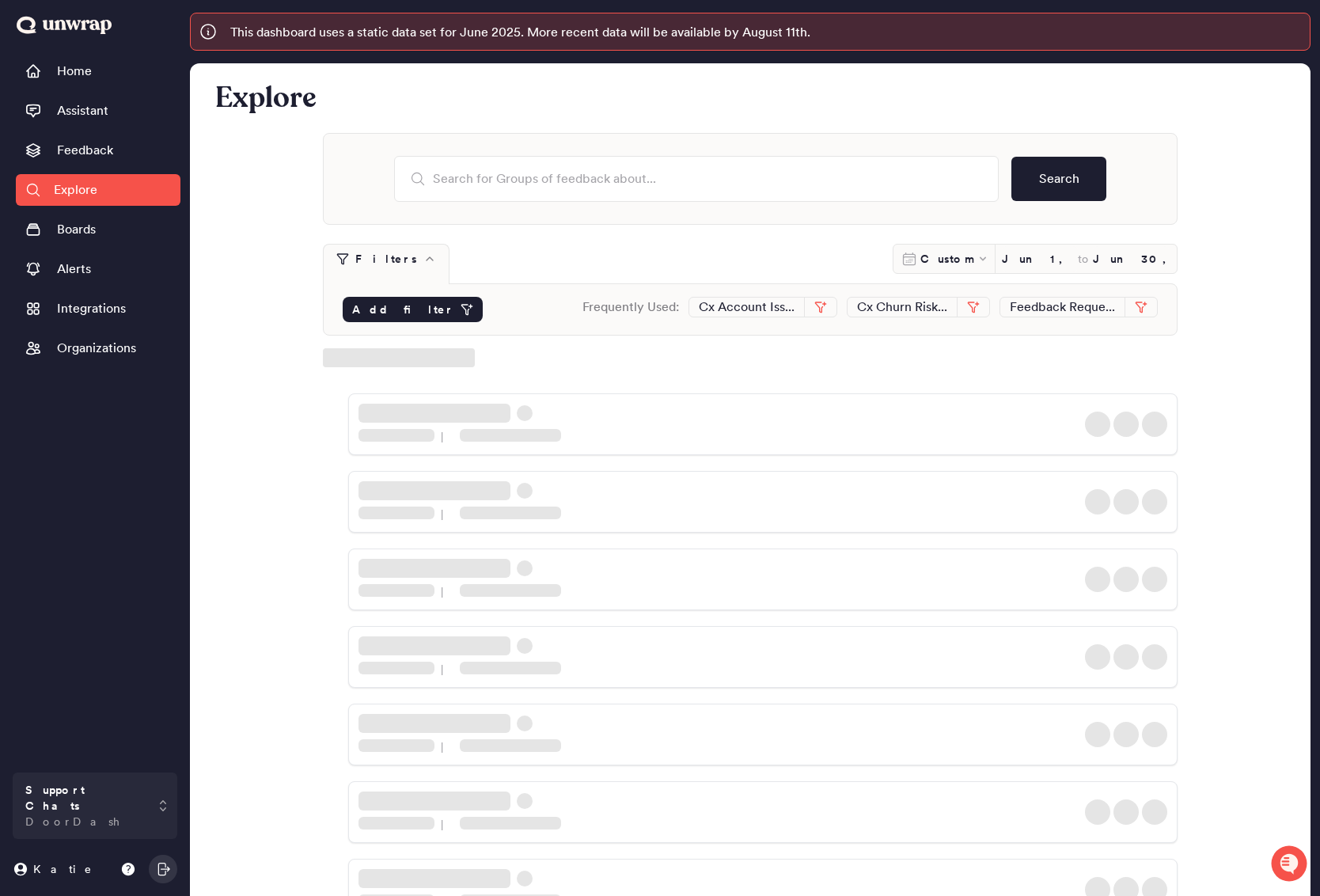 click on "Add filter" at bounding box center (412, 309) 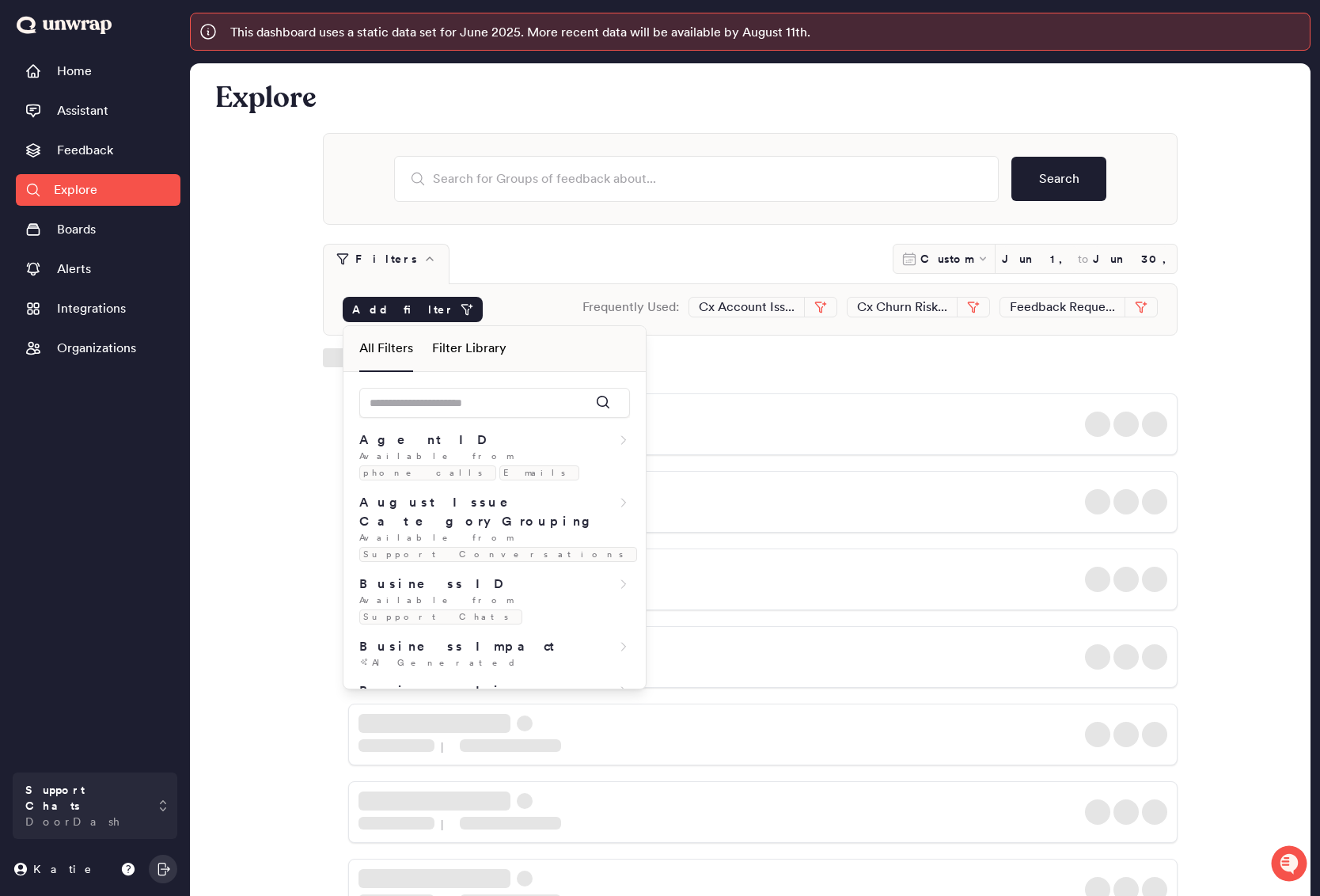 click on "Filter Library" at bounding box center (469, 348) 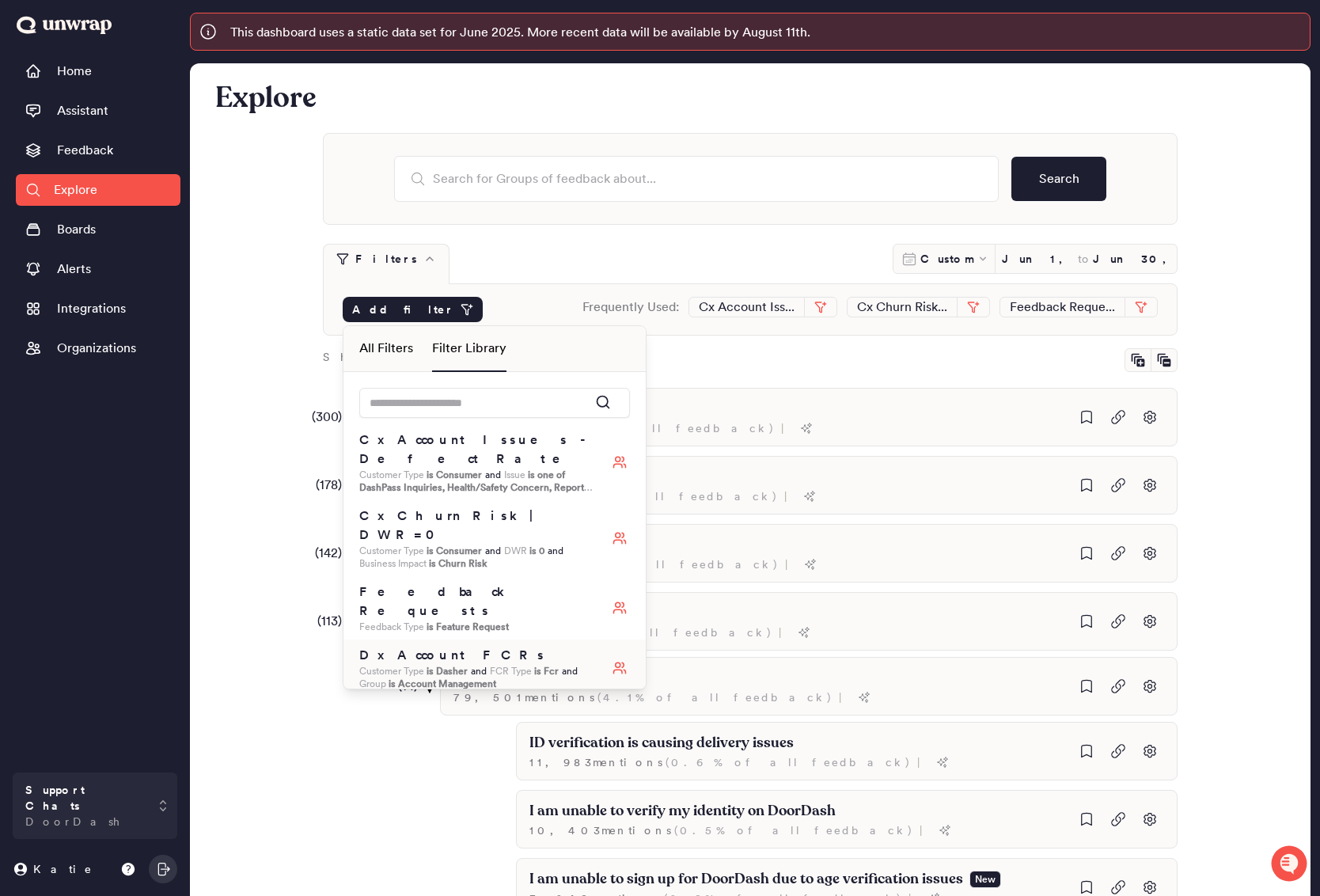 scroll, scrollTop: 7, scrollLeft: 0, axis: vertical 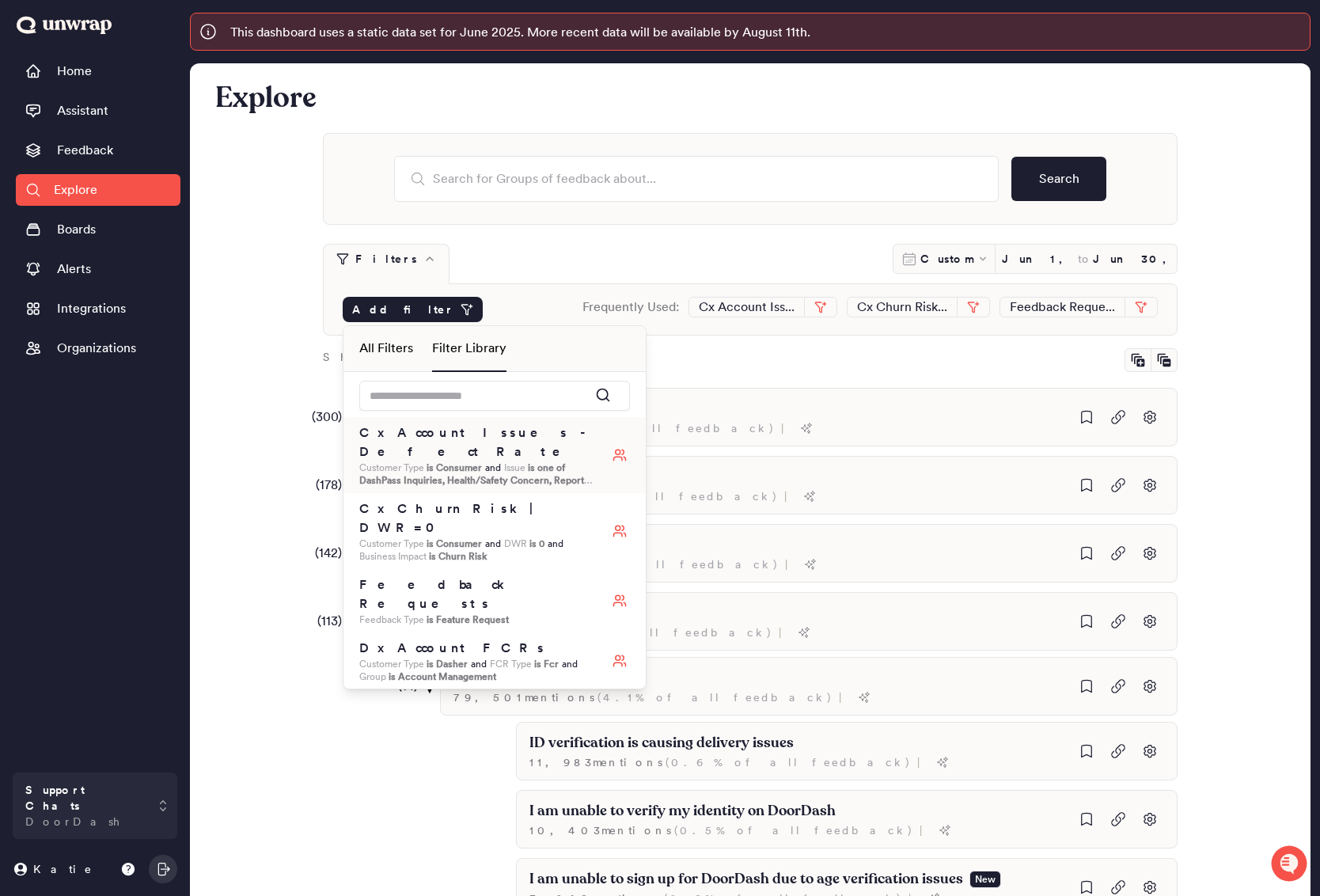 click on "Cx Account Issues - Defect Rate" at bounding box center [478, 442] 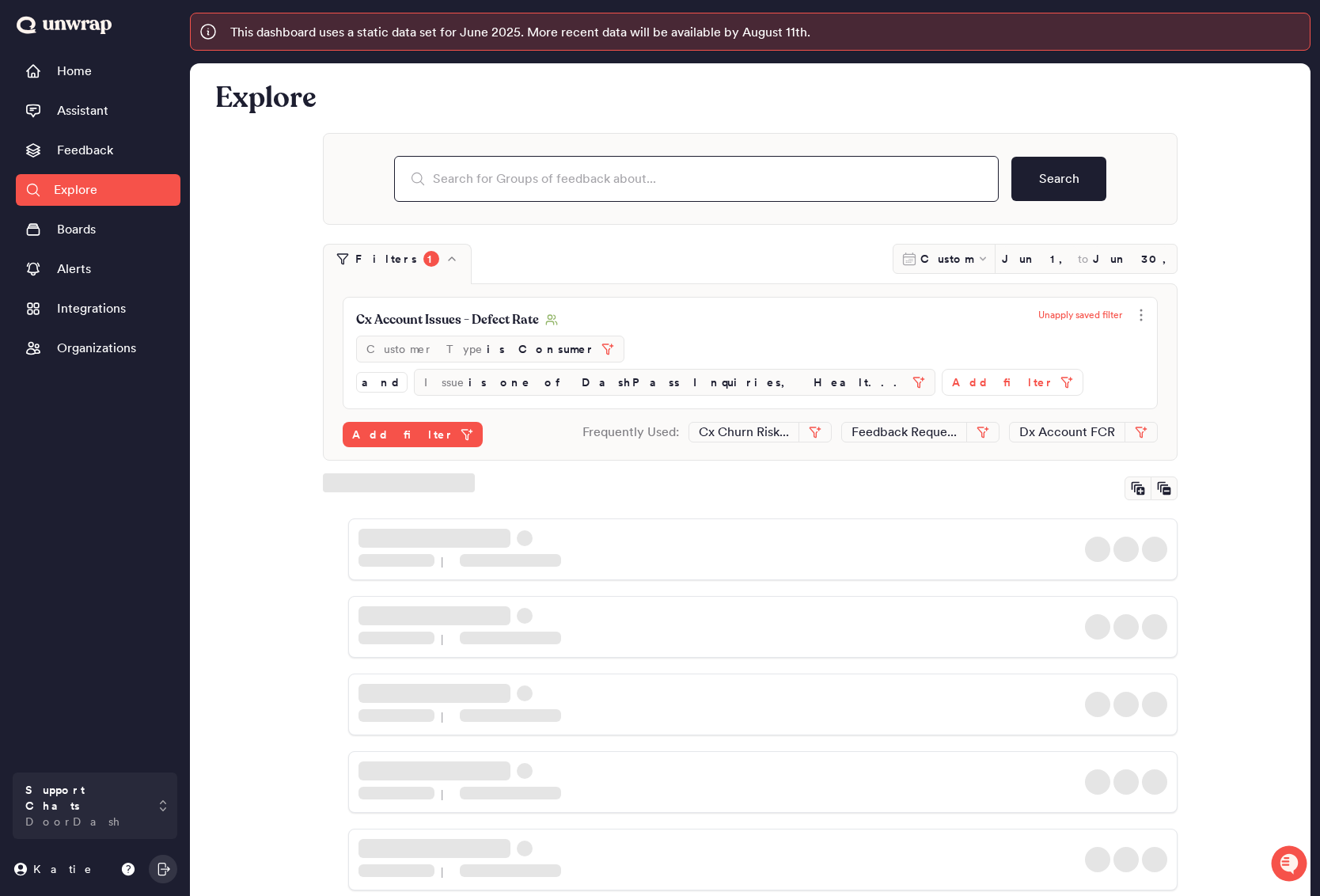 click at bounding box center [696, 179] 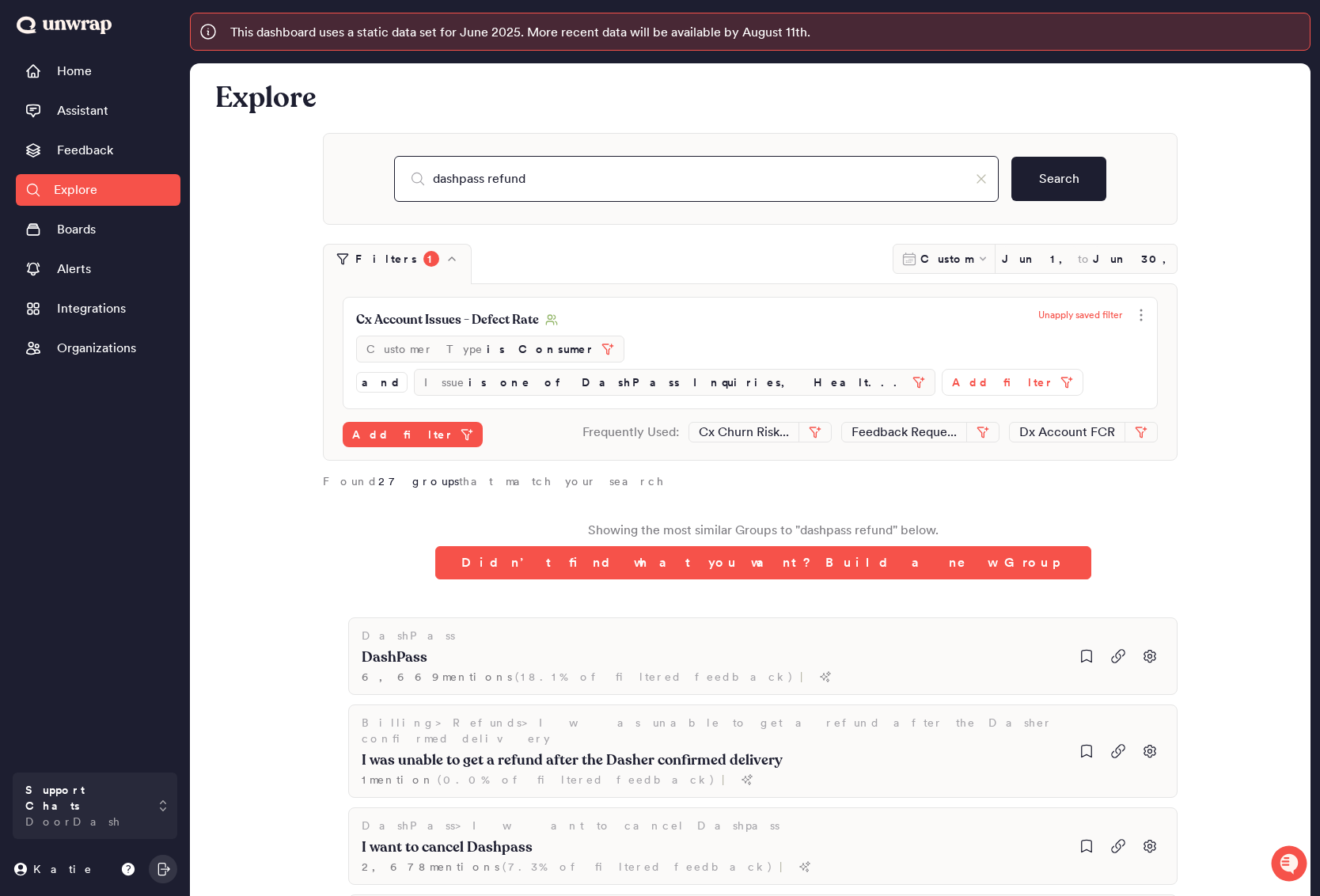 click on "dashpass refund" at bounding box center (696, 179) 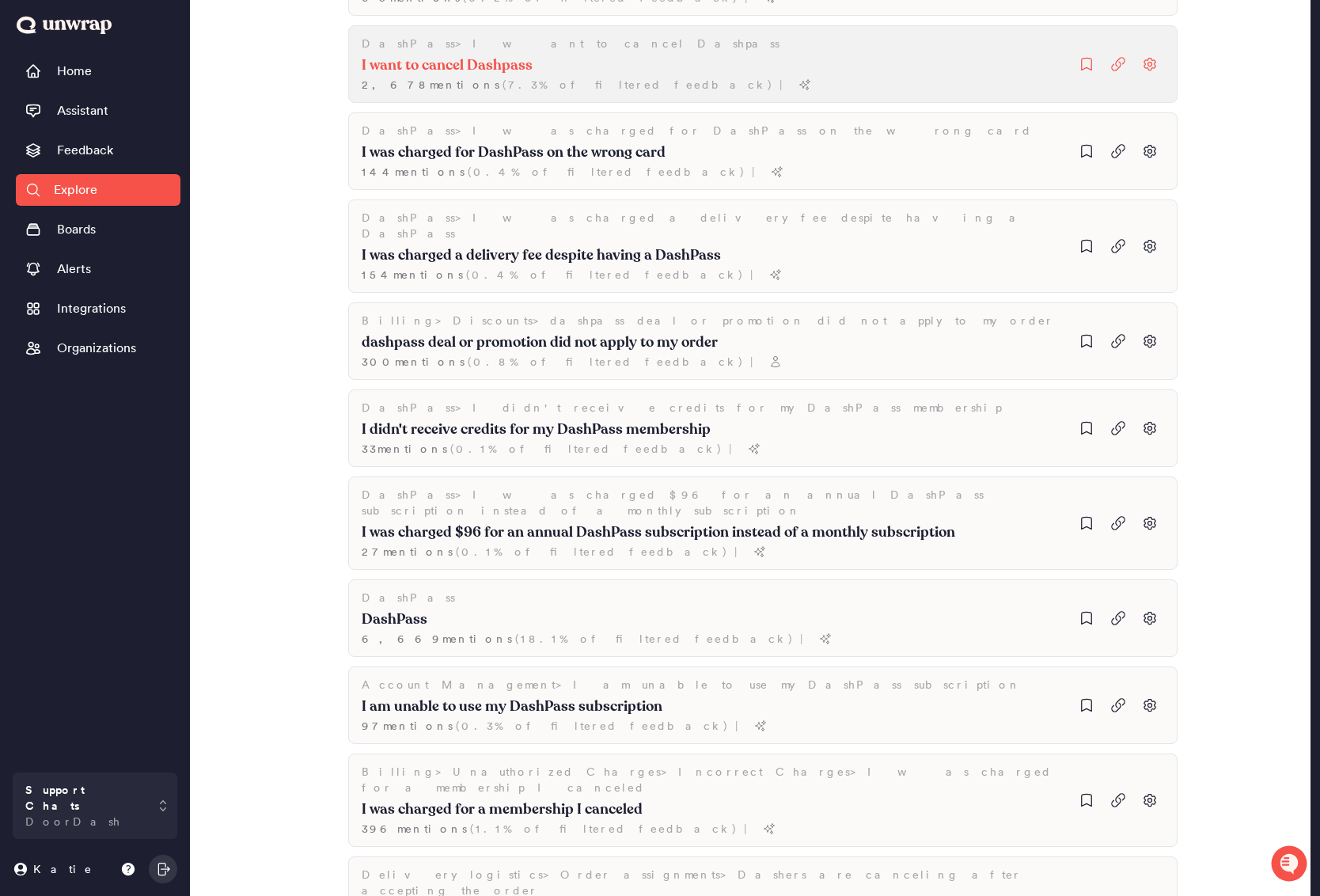 scroll, scrollTop: 358, scrollLeft: 0, axis: vertical 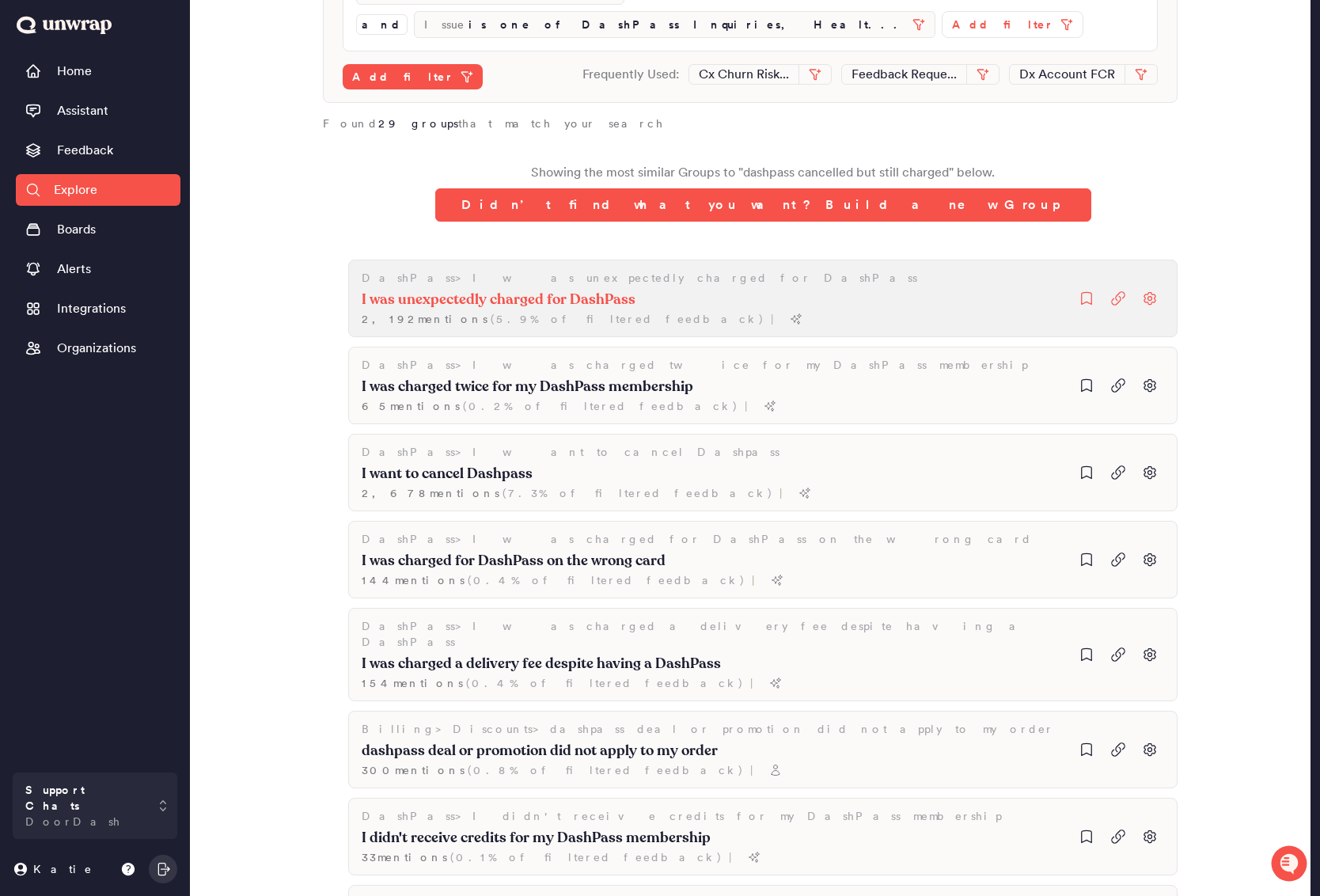 click on "DashPass > I was unexpectedly charged for DashPass I was unexpectedly charged for DashPass [NUMBER] mentions ( [PERCENTAGE] of filtered feedback ) |" at bounding box center [763, 298] 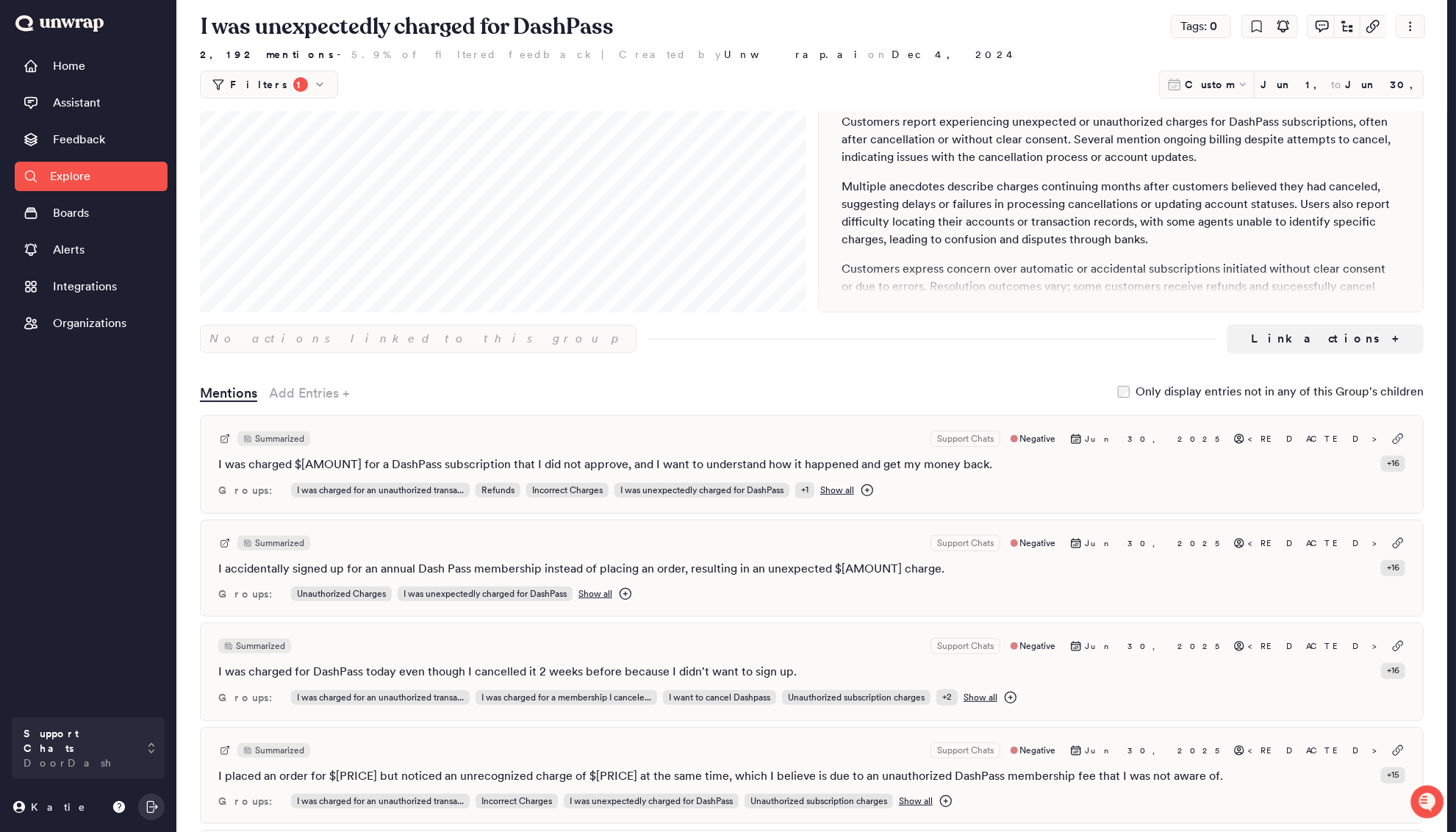 scroll, scrollTop: 0, scrollLeft: 0, axis: both 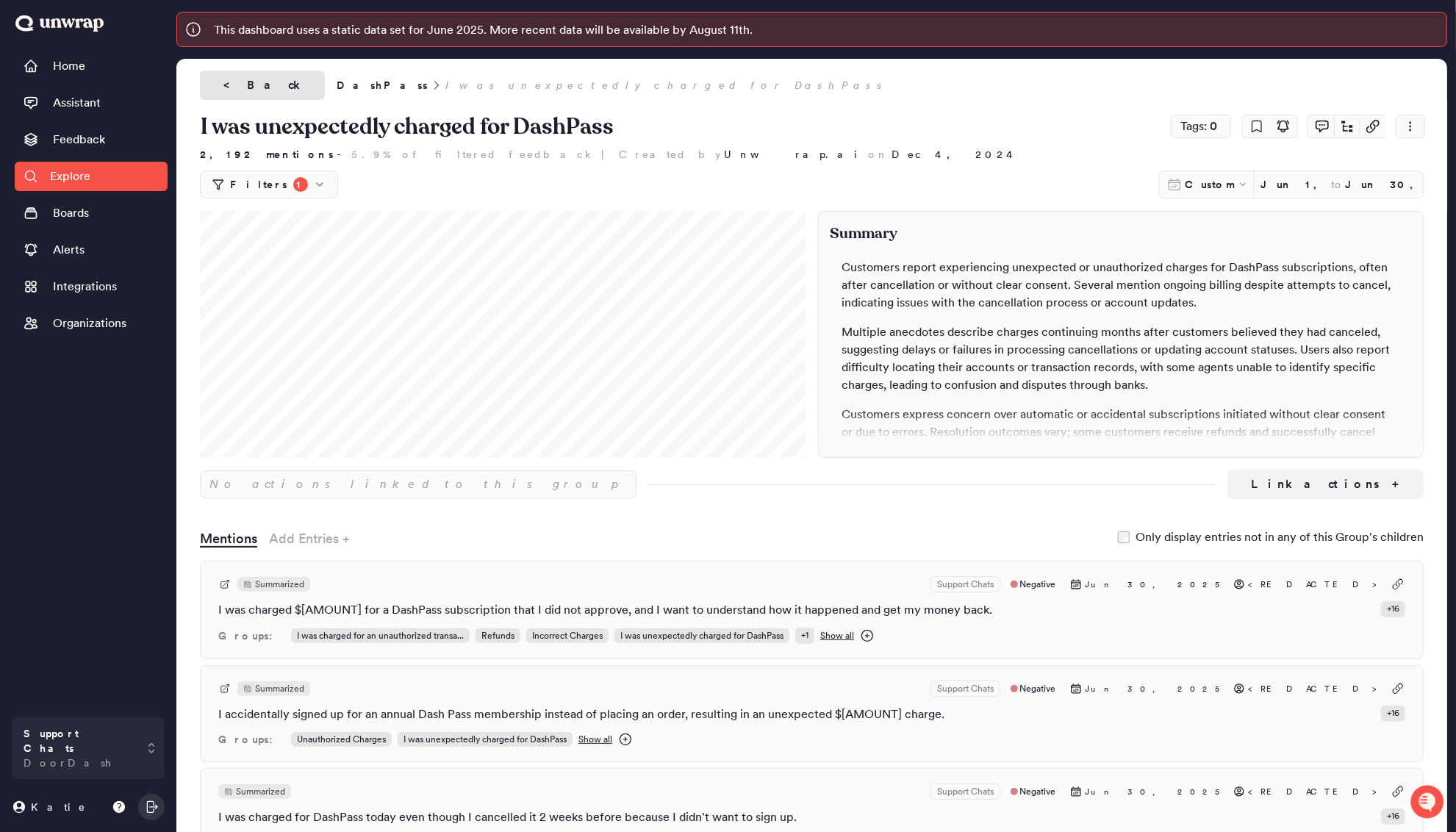 click on "< Back" at bounding box center (262, 85) 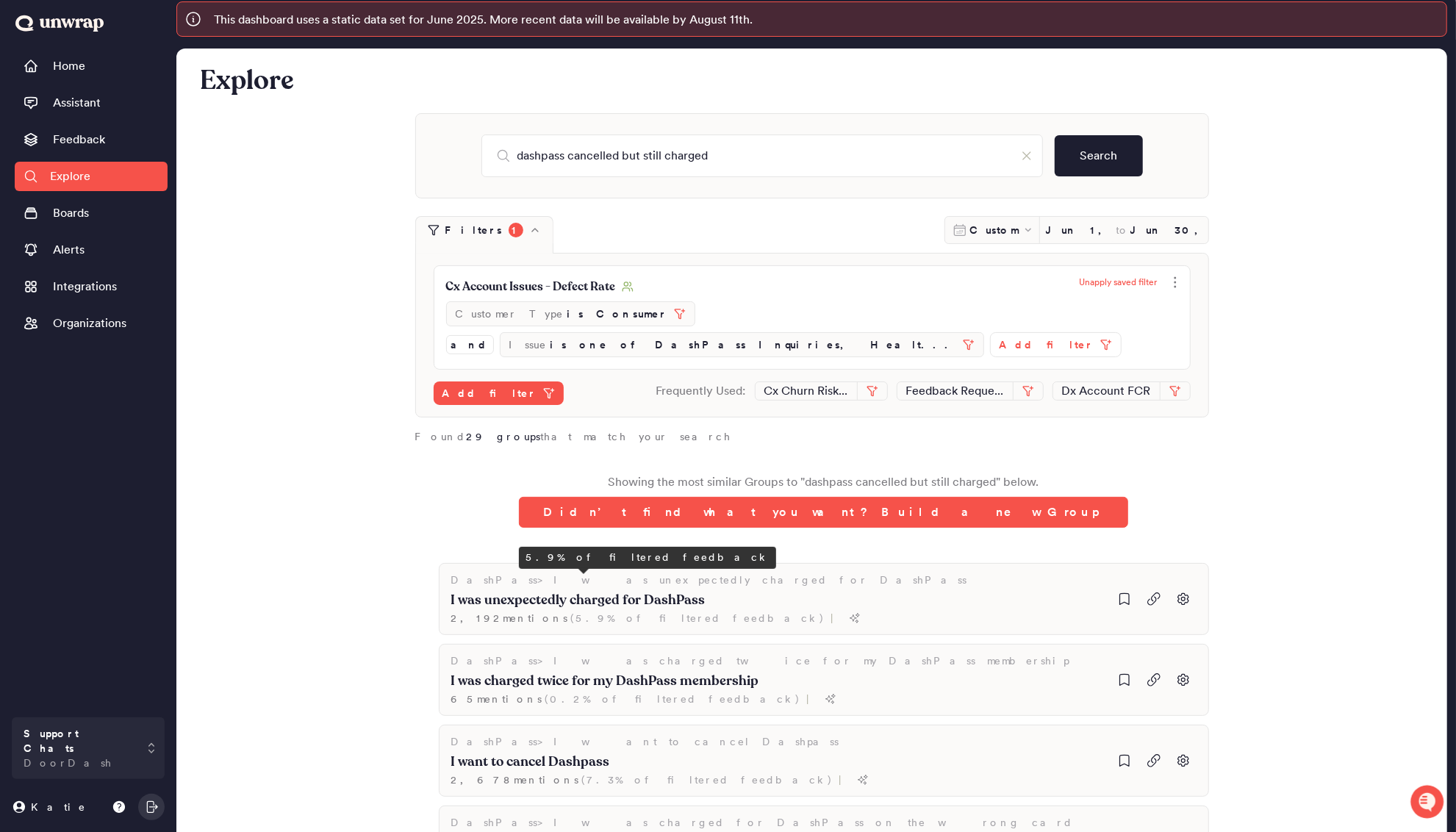 scroll, scrollTop: 0, scrollLeft: 0, axis: both 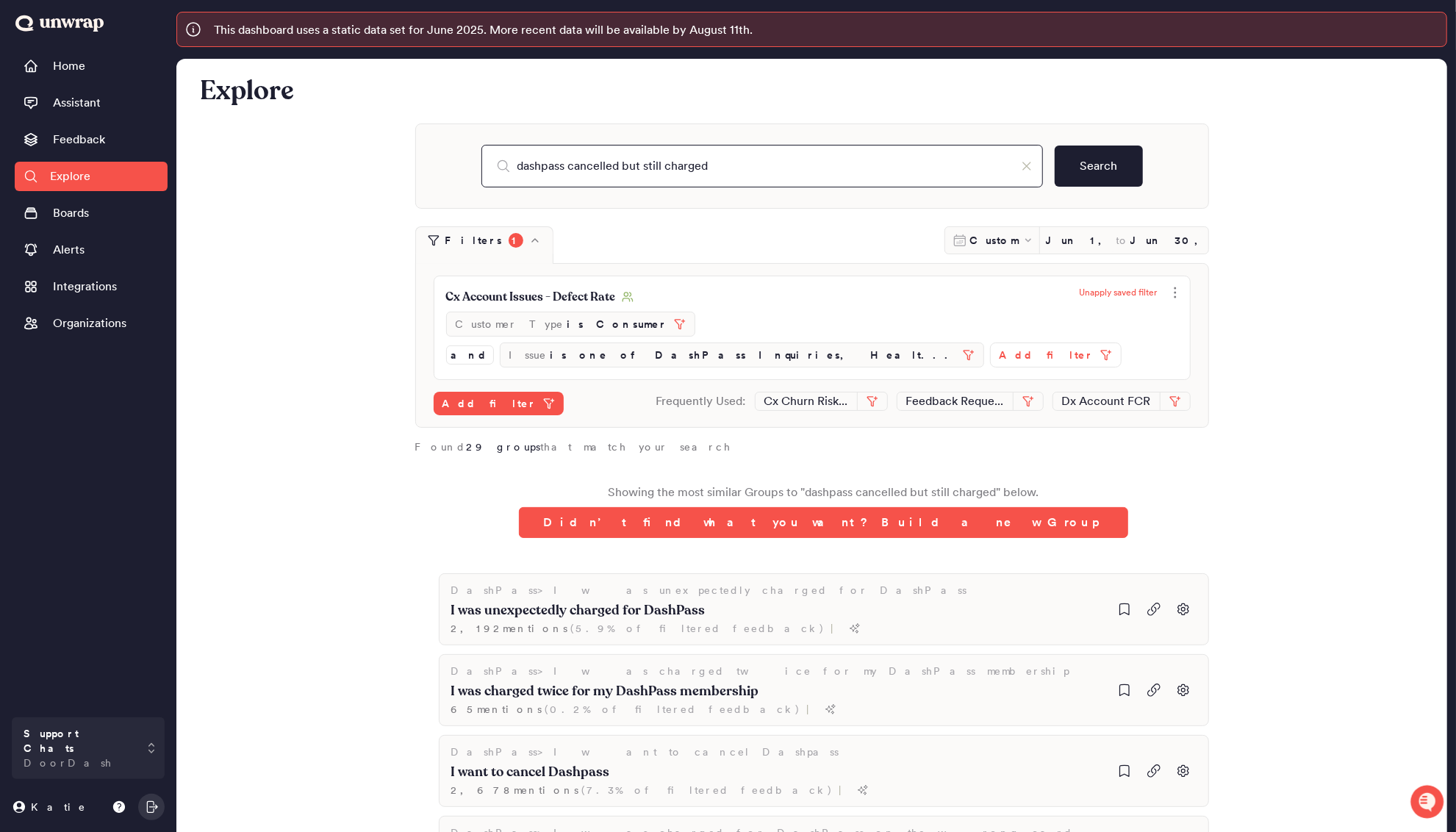 drag, startPoint x: 722, startPoint y: 171, endPoint x: 462, endPoint y: 146, distance: 261.19916 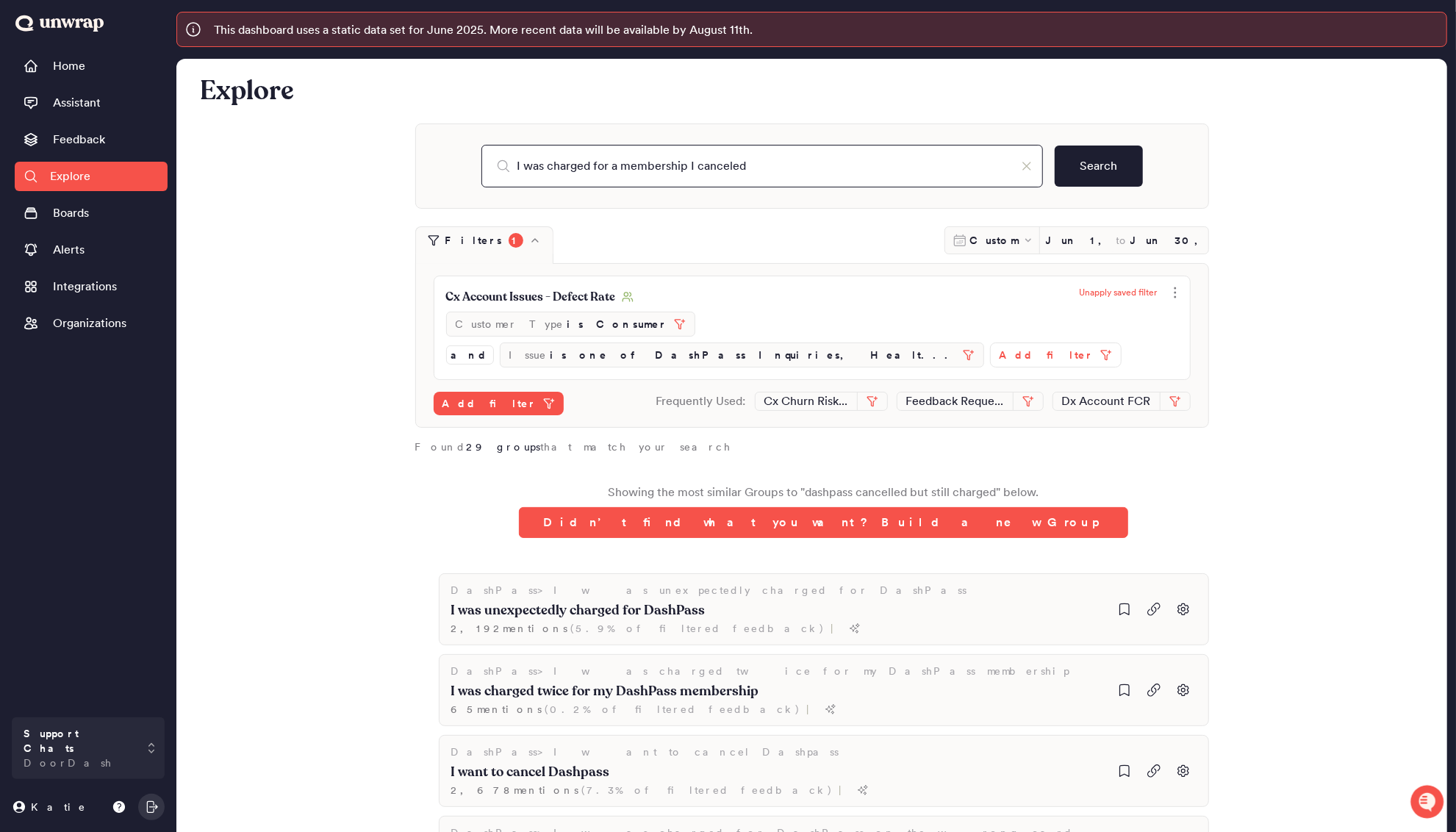 type on "I was charged for a membership I canceled" 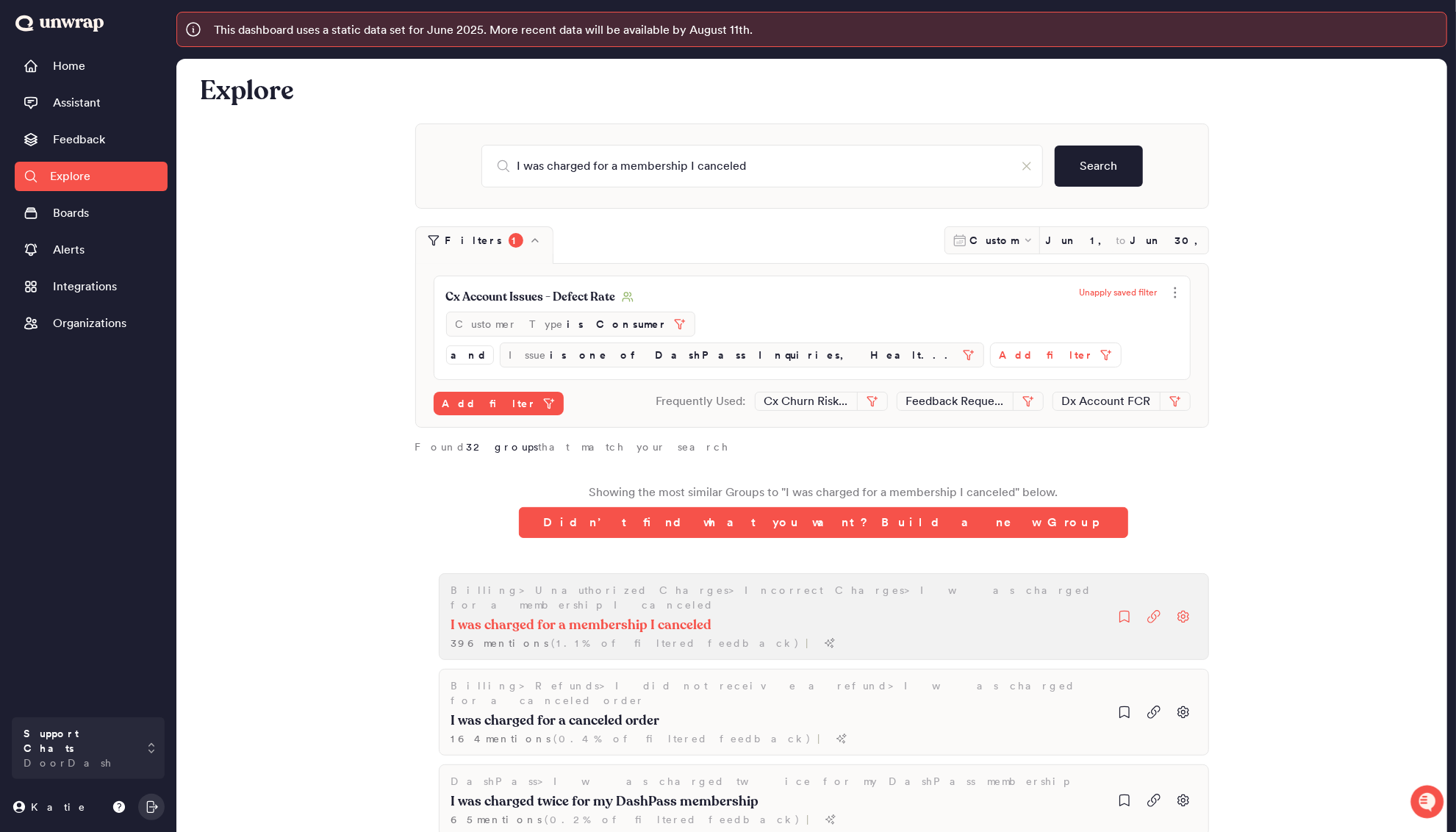click on "I was charged for a membership I canceled [NUMBER] mention s   ( 1.1% of filtered feedback ) |" at bounding box center [780, 633] 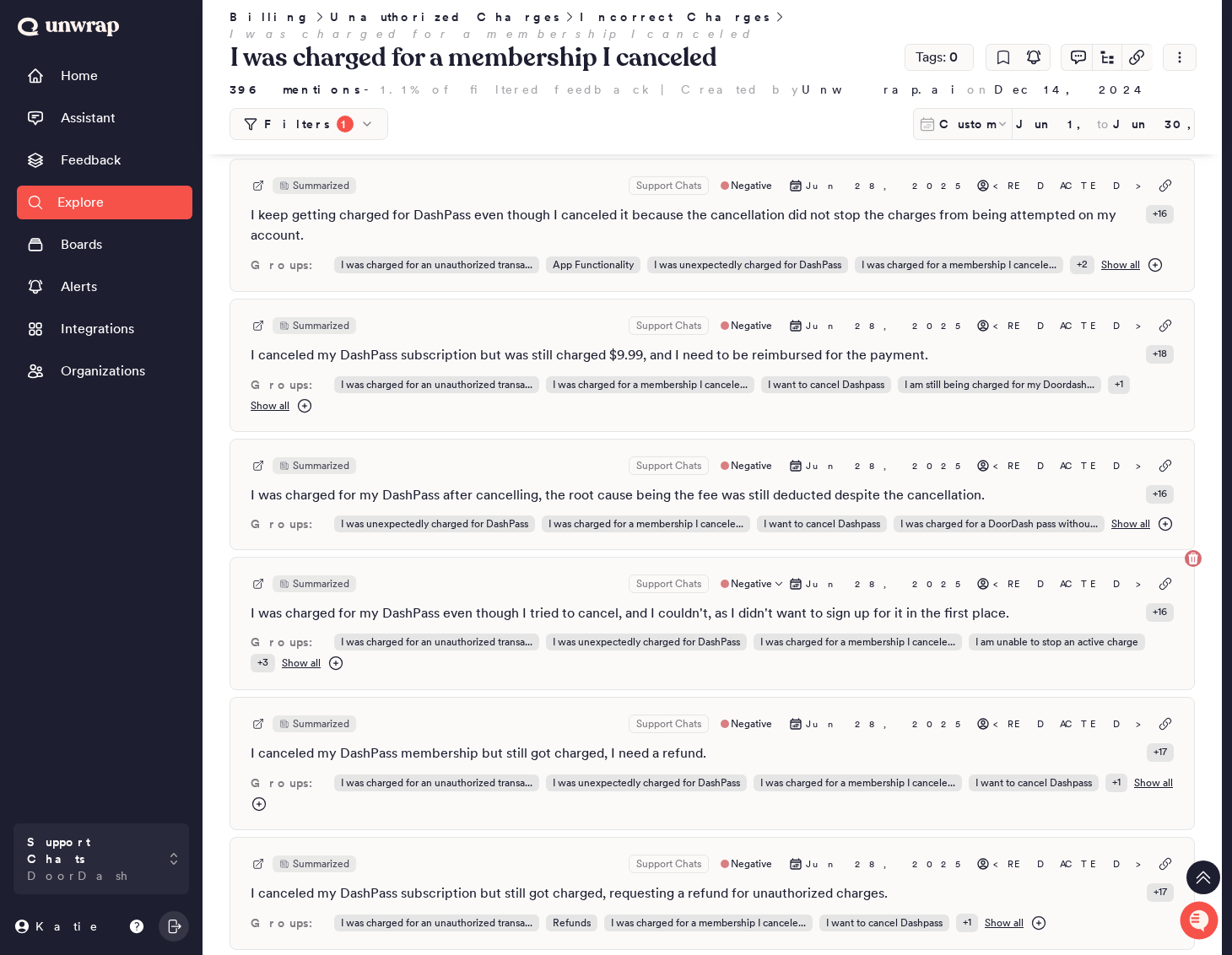 scroll, scrollTop: 1805, scrollLeft: 0, axis: vertical 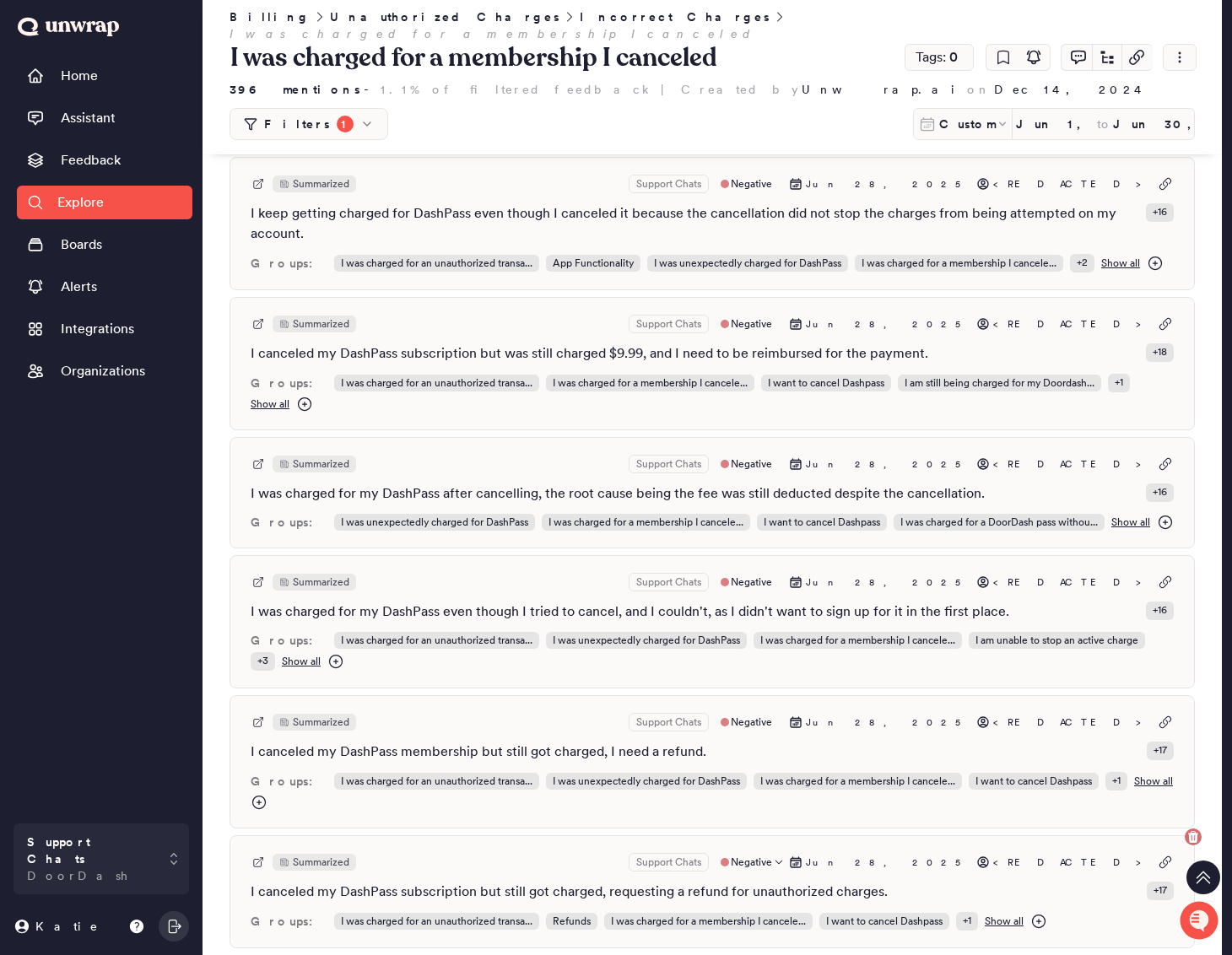 click on "Summarized Support Chats Negative [MONTH] [DAY], [YEAR] <REDACTED>" at bounding box center [712, 862] 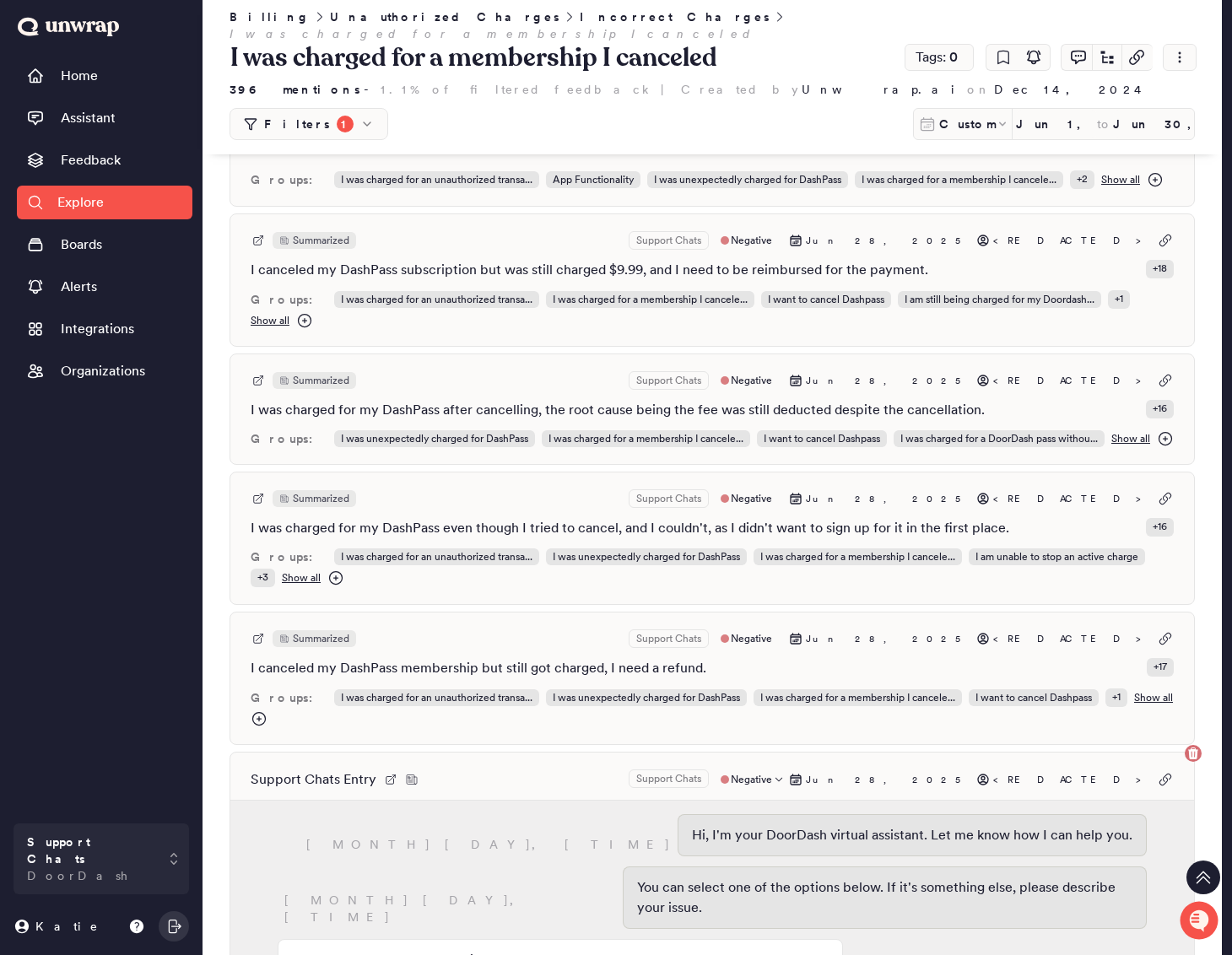 scroll, scrollTop: 2447, scrollLeft: 0, axis: vertical 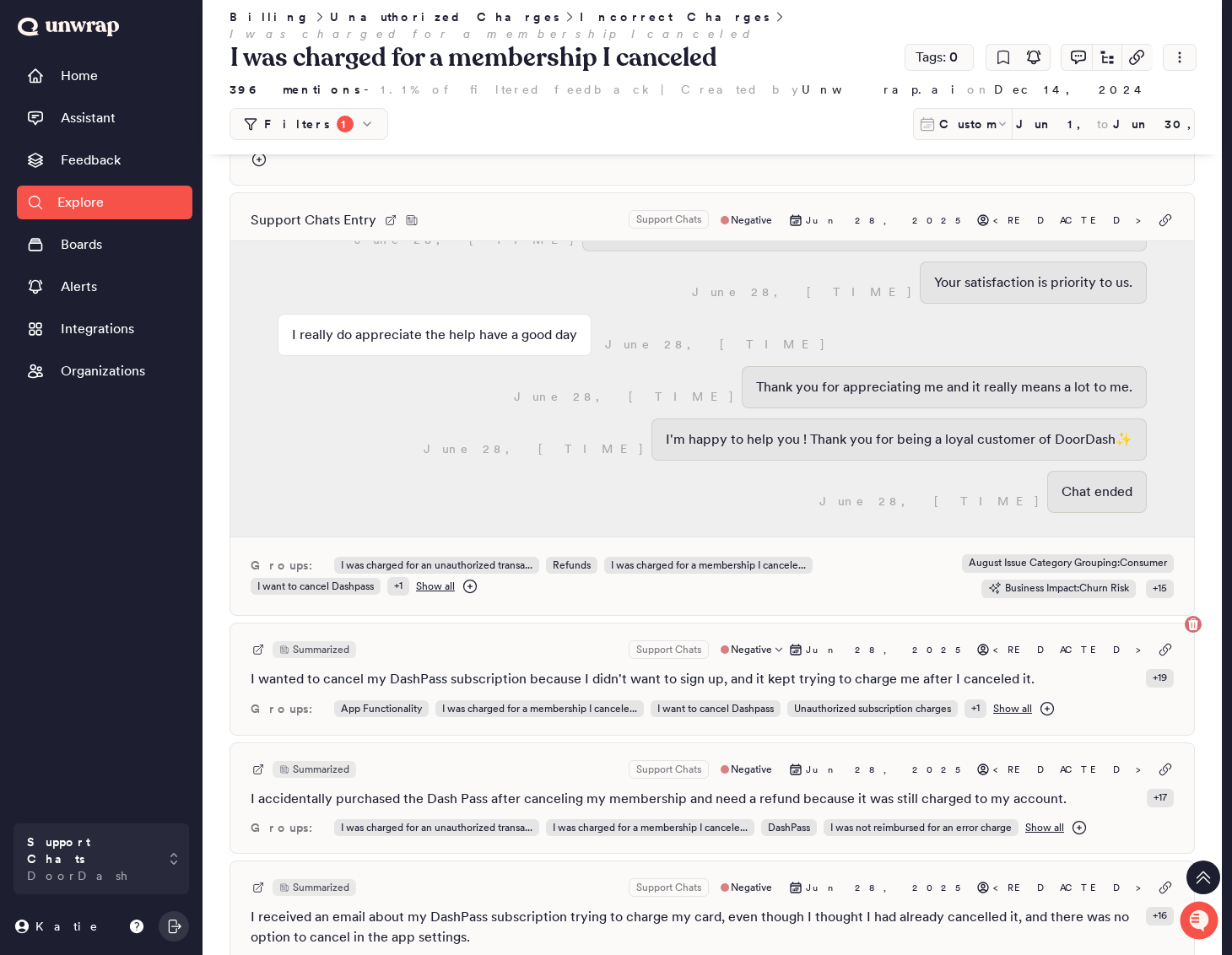 click on "Summarized Support Chats Negative Jun 28, 2025 <REDACTED> I wanted to cancel my DashPass subscription because I didn't want to sign up, and it kept trying to charge me after I canceled it. + 19 Groups: App Functionality I was charged for a membership I cancele... I want to cancel Dashpass Unauthorized subscription charges + 1 Show all" at bounding box center (712, 679) 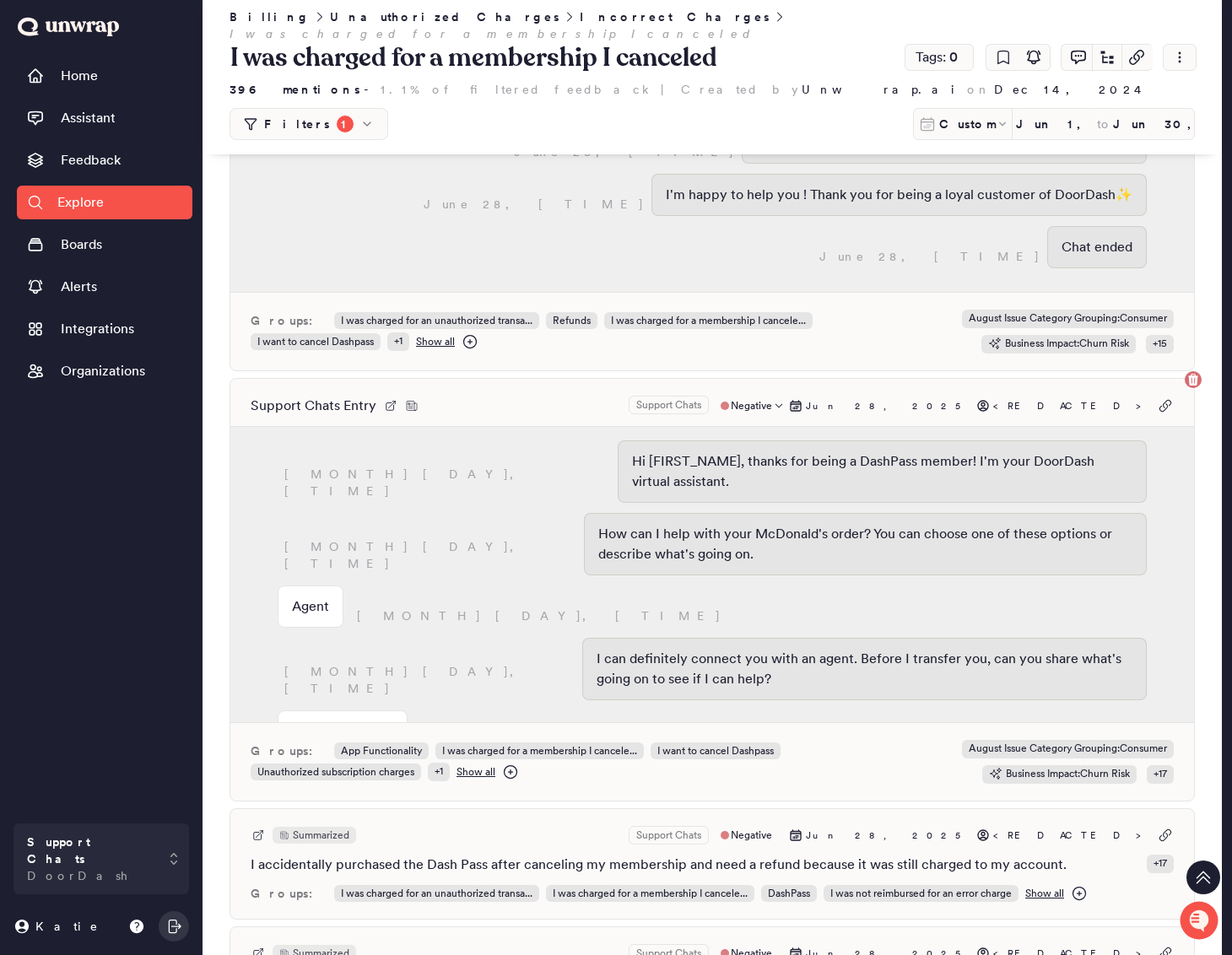 scroll, scrollTop: 2888, scrollLeft: 0, axis: vertical 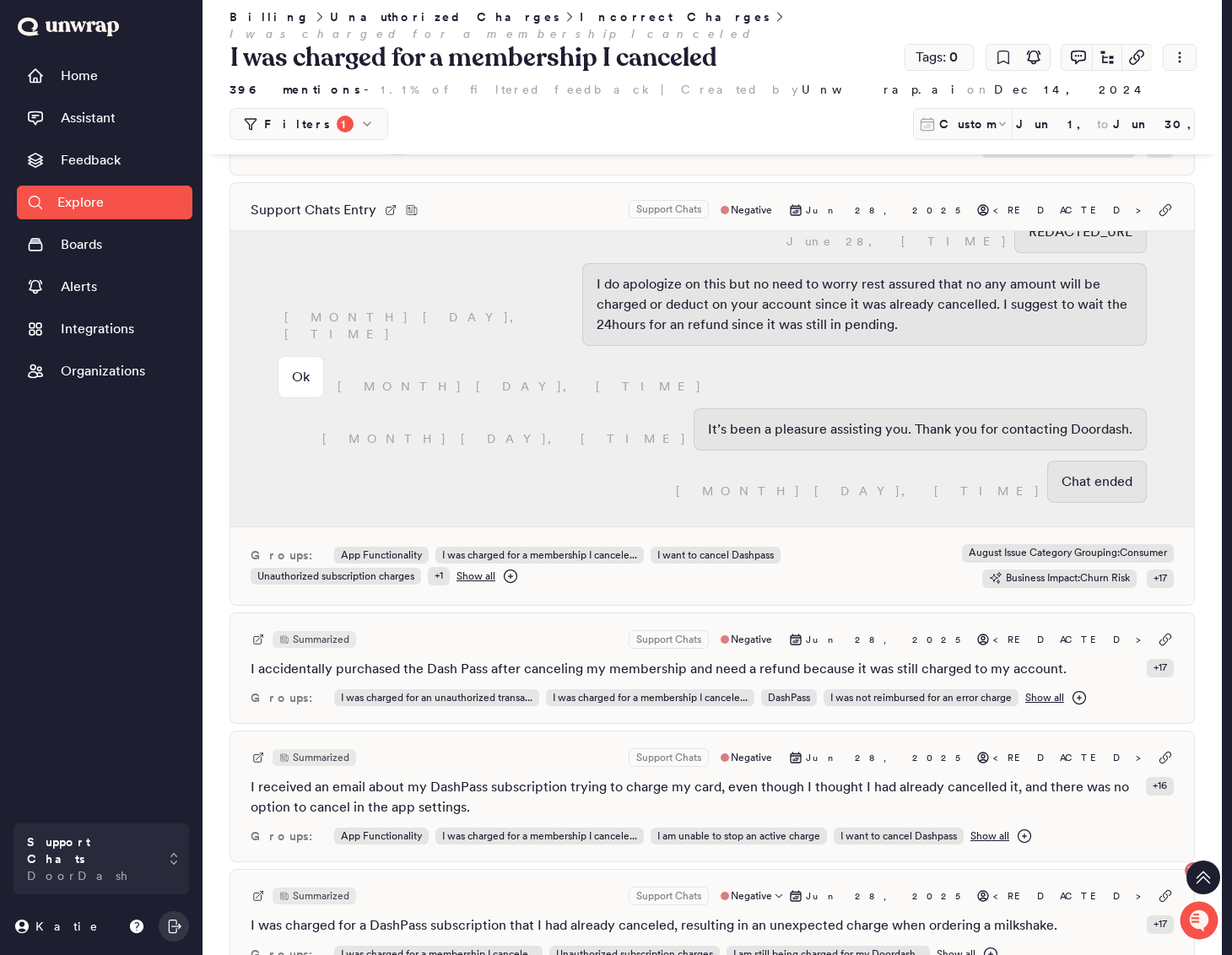 click on "Summarized Support Chats Negative [MONTH] [DAY], [YEAR] <REDACTED>" at bounding box center [712, 896] 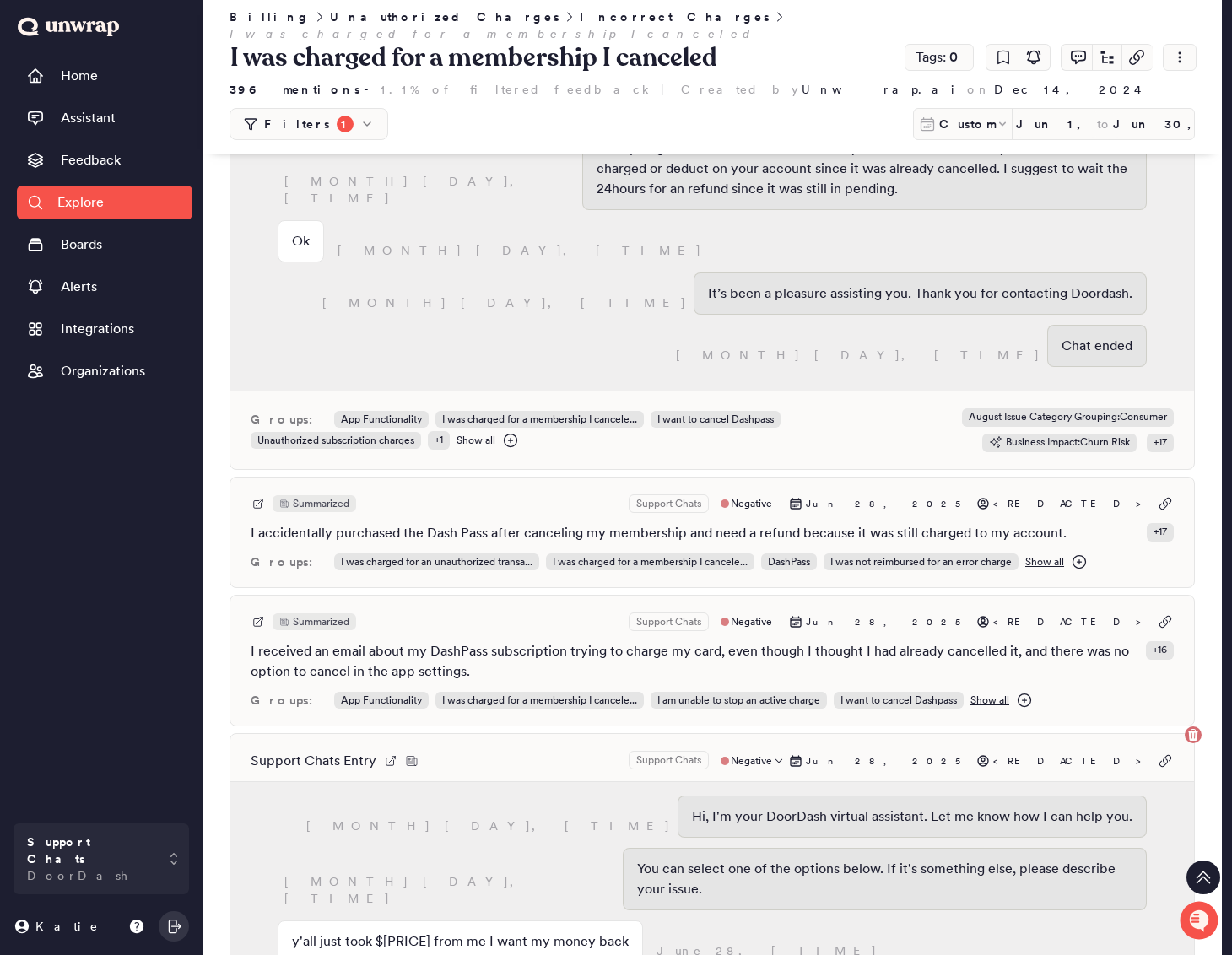 scroll, scrollTop: 3316, scrollLeft: 0, axis: vertical 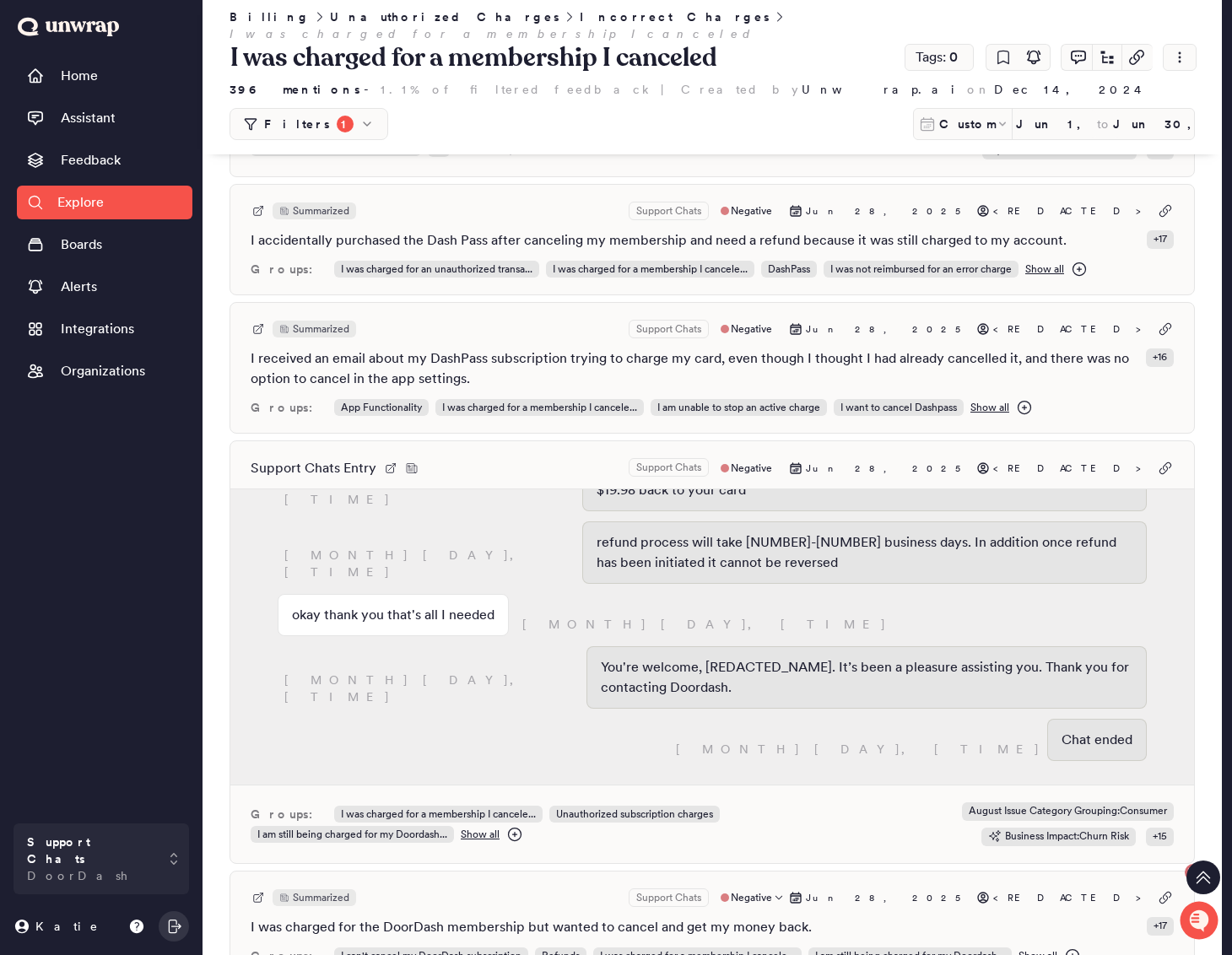 click on "Summarized Support Chats Negative [MONTH] [DAY], [YEAR] <REDACTED>" at bounding box center [712, 898] 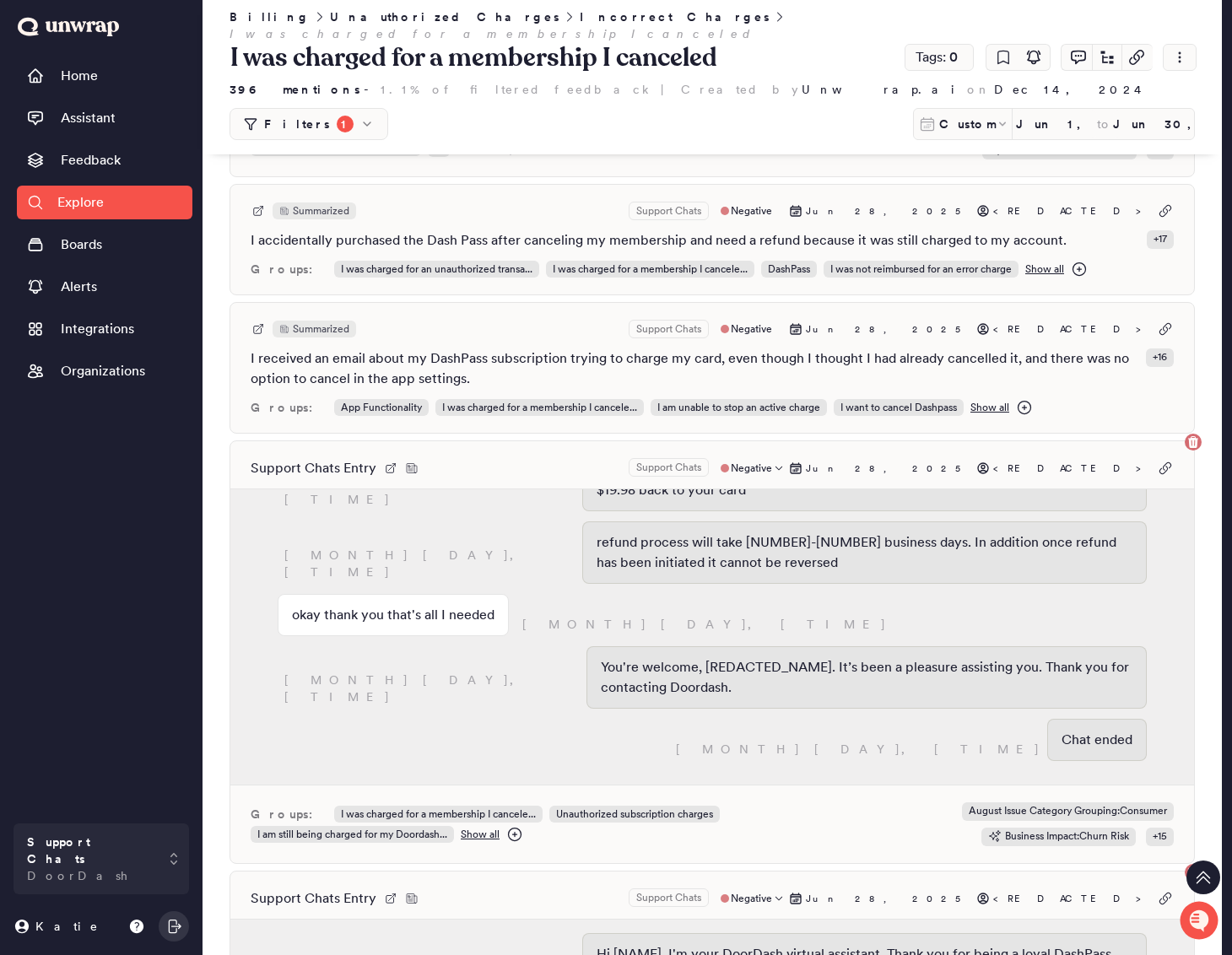 scroll, scrollTop: 3805, scrollLeft: 0, axis: vertical 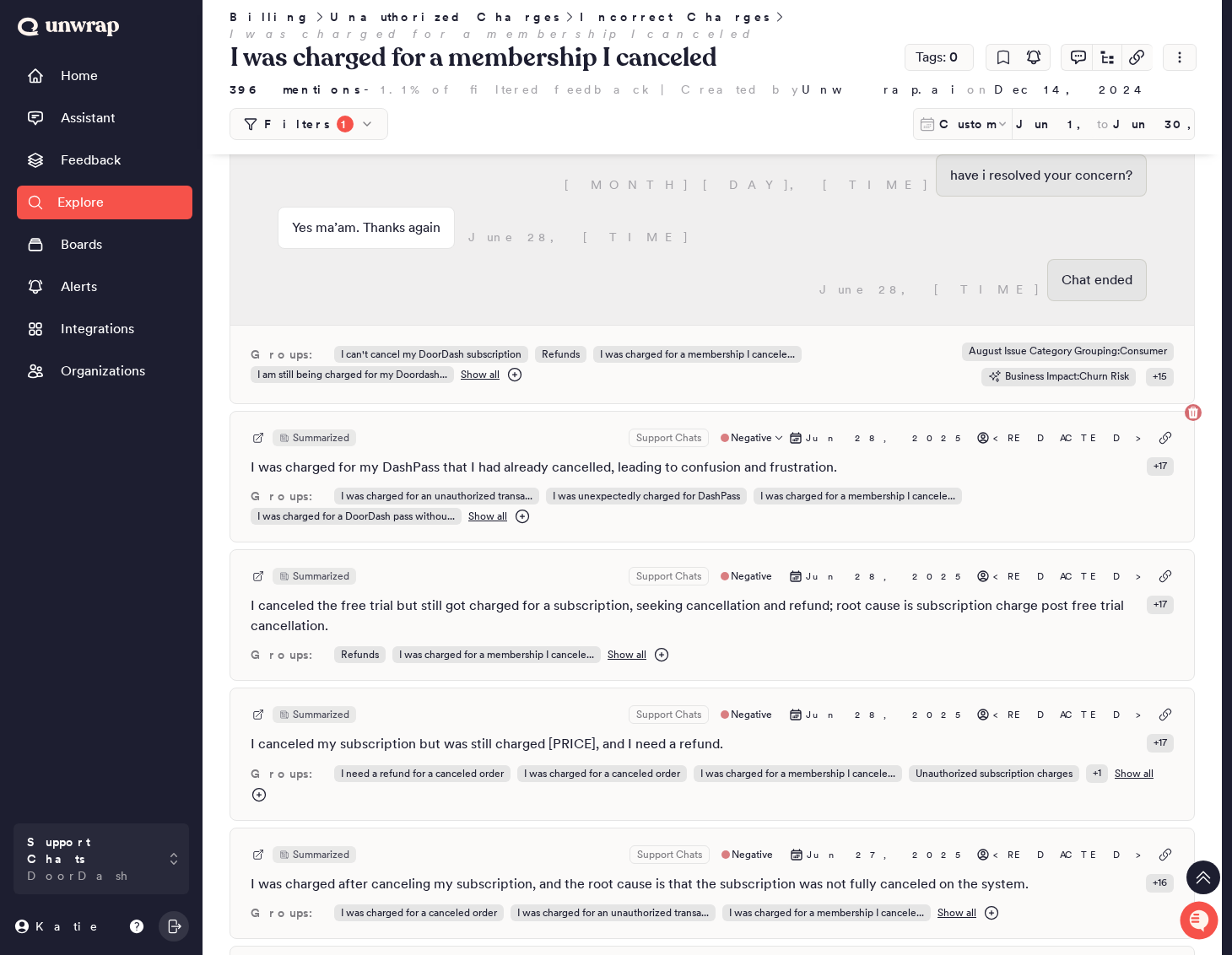 click on "Summarized Support Chats Negative [MONTH] [DAY], [YEAR] <REDACTED>" at bounding box center [712, 438] 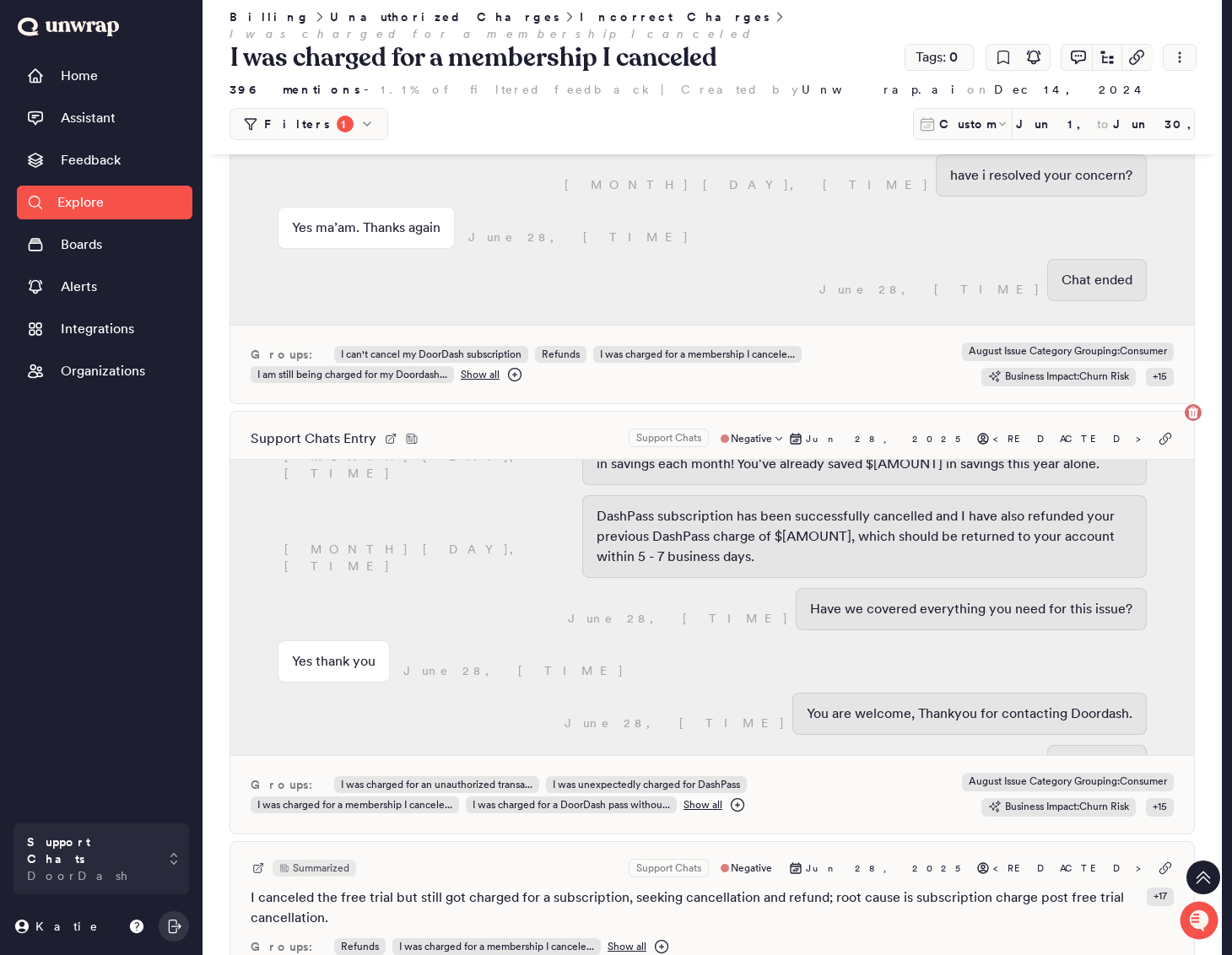 scroll, scrollTop: 1216, scrollLeft: 0, axis: vertical 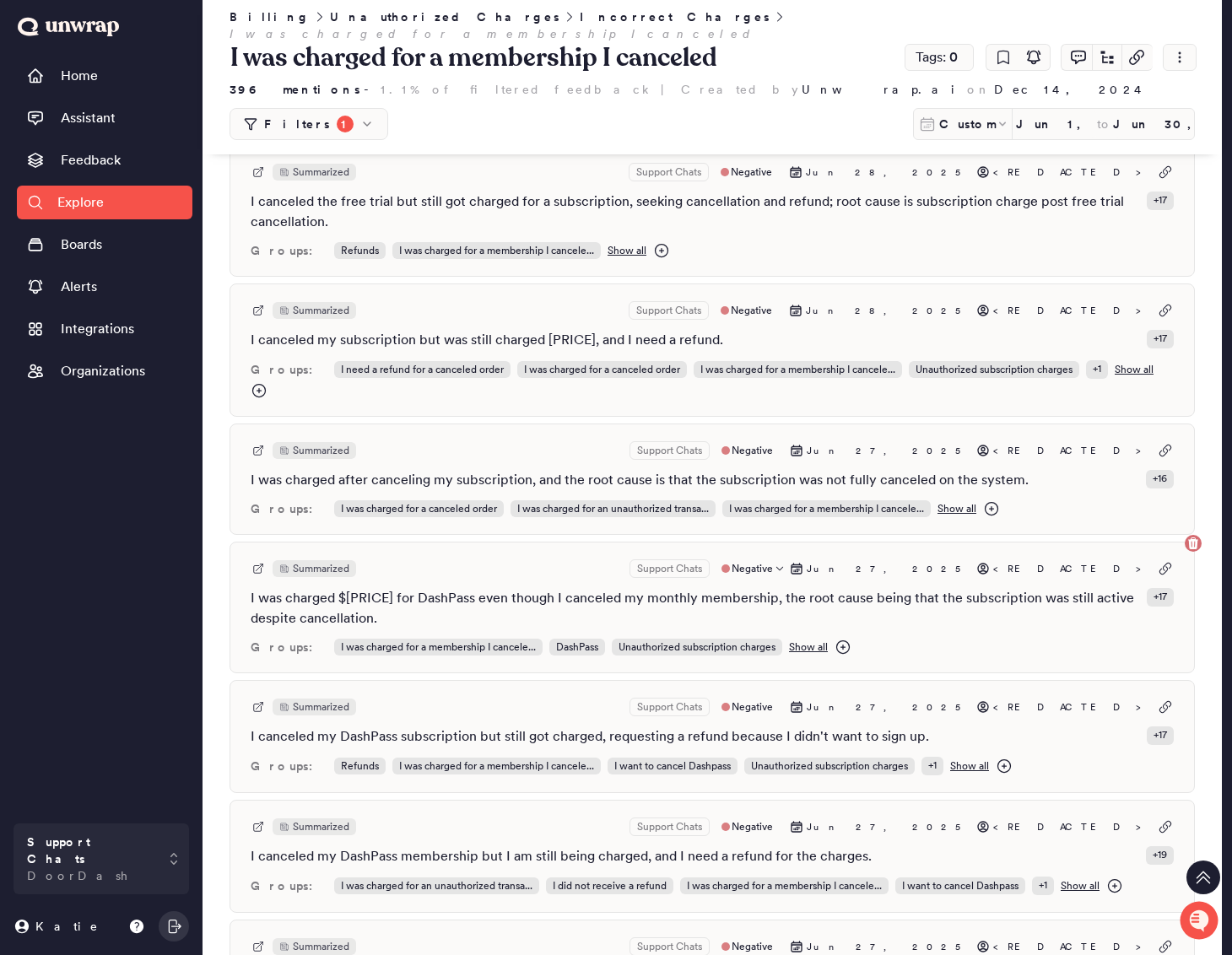 click on "Summarized Support Chats Negative [MONTH] [DAY], [YEAR] [REDACTED] I was charged $[AMOUNT] for DashPass even though I cancelled my monthly membership, the root cause being that the subscription was still active despite cancellation.    + 17 Groups: I was charged for a membership I cancele... DashPass Unauthorized subscription charges Show all" at bounding box center (712, 607) 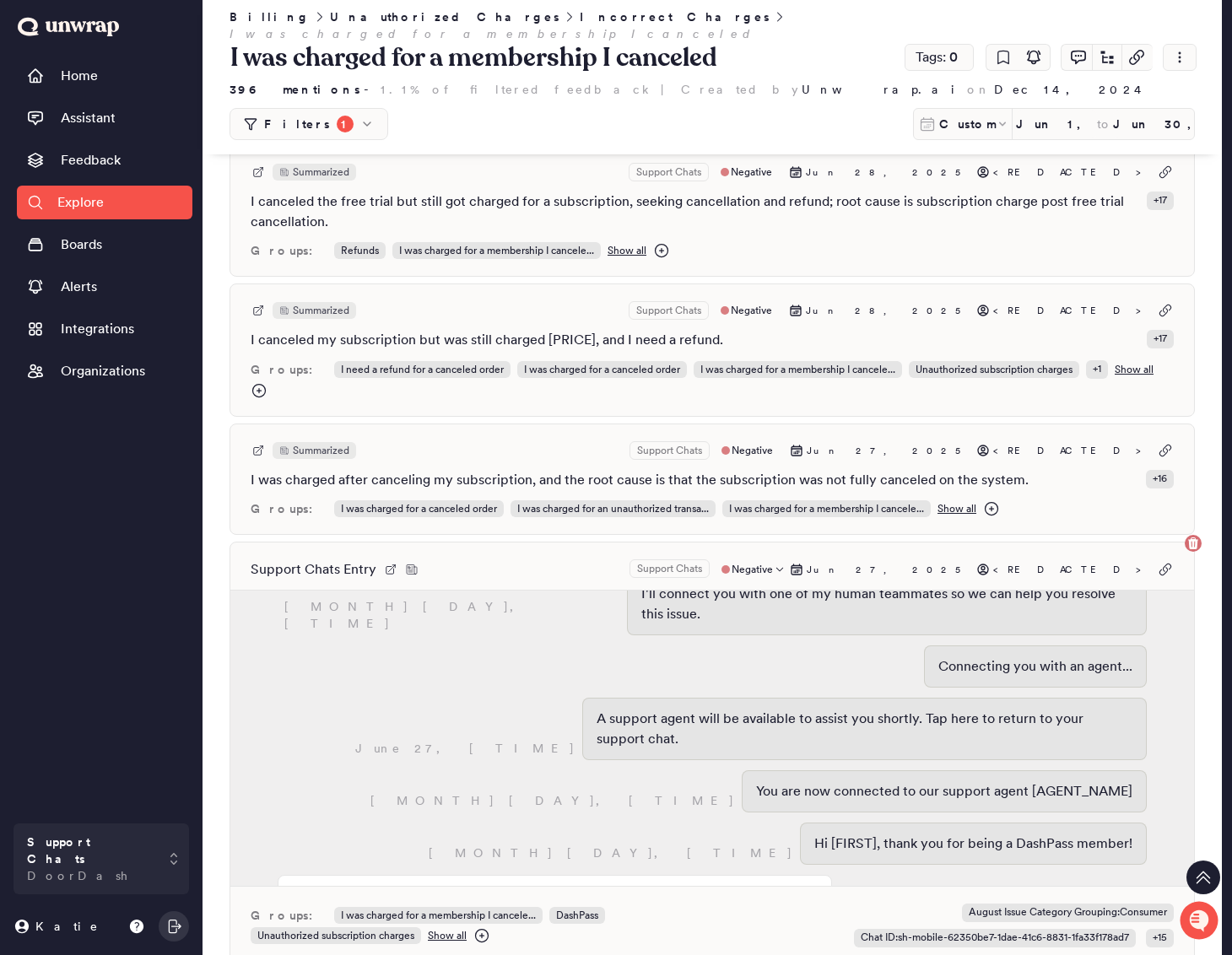 scroll, scrollTop: 1205, scrollLeft: 0, axis: vertical 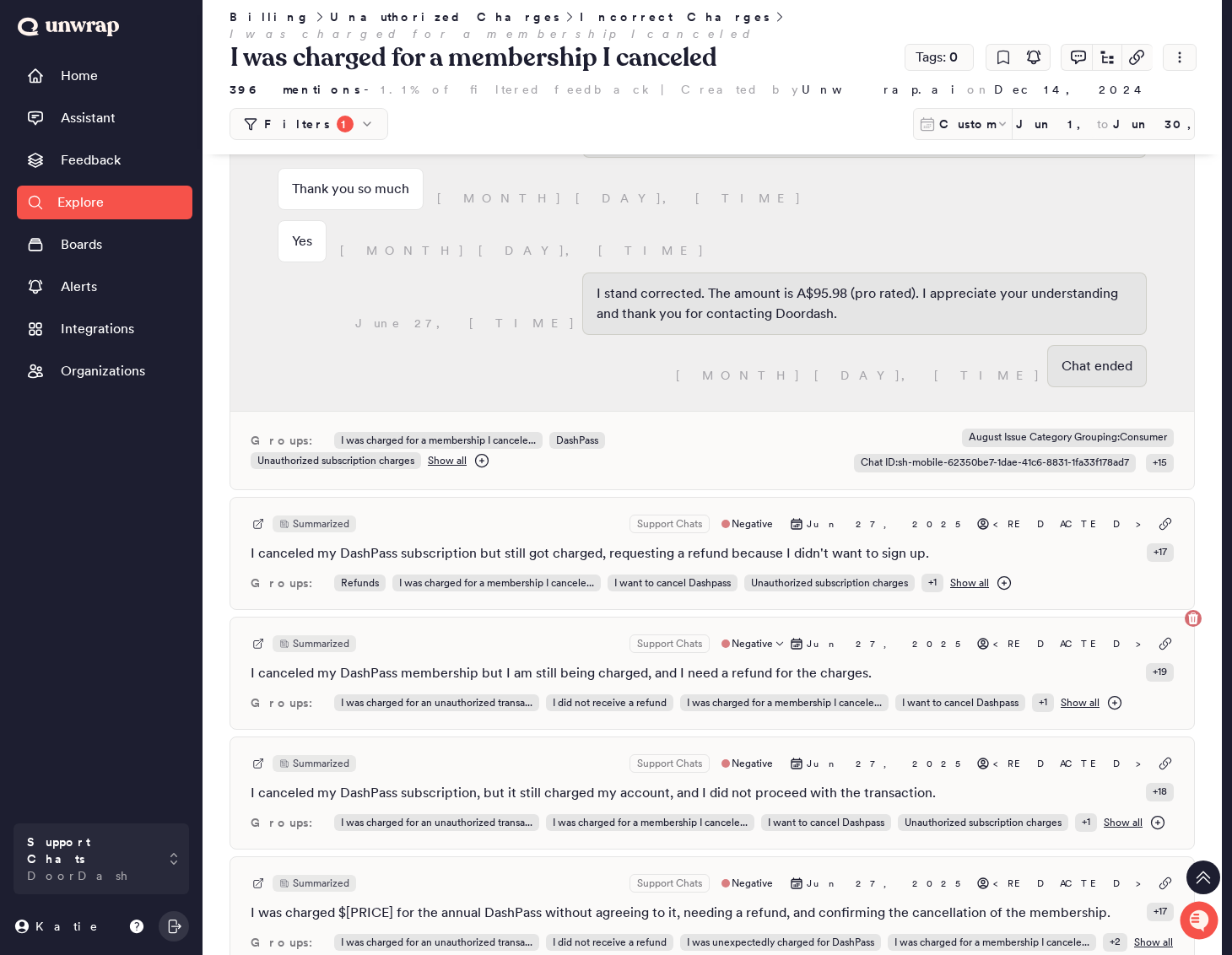 click on "Summarized Support Chats Negative [MONTH] [DAY], [YEAR] [REDACTED]" at bounding box center [712, 644] 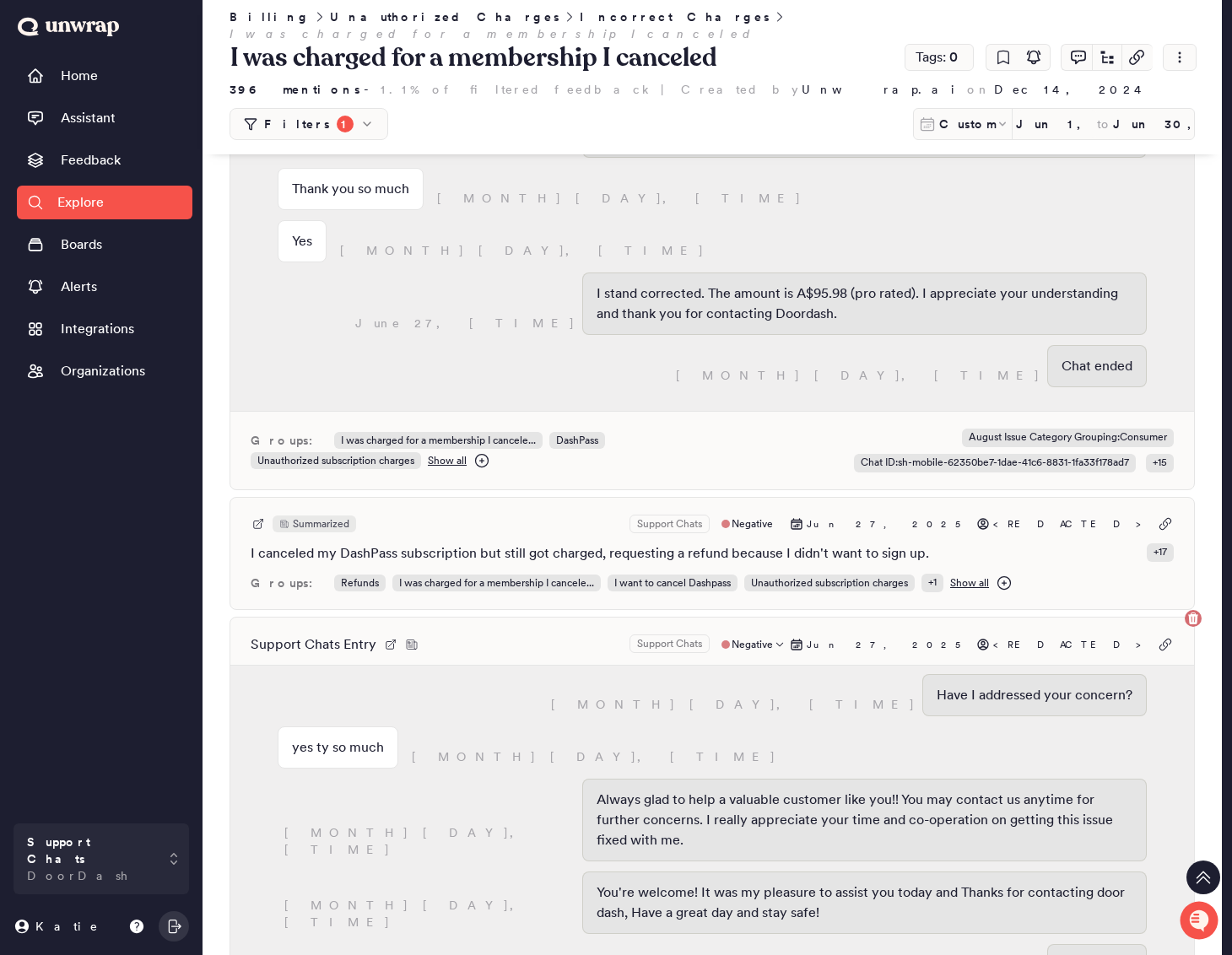 scroll, scrollTop: 2579, scrollLeft: 0, axis: vertical 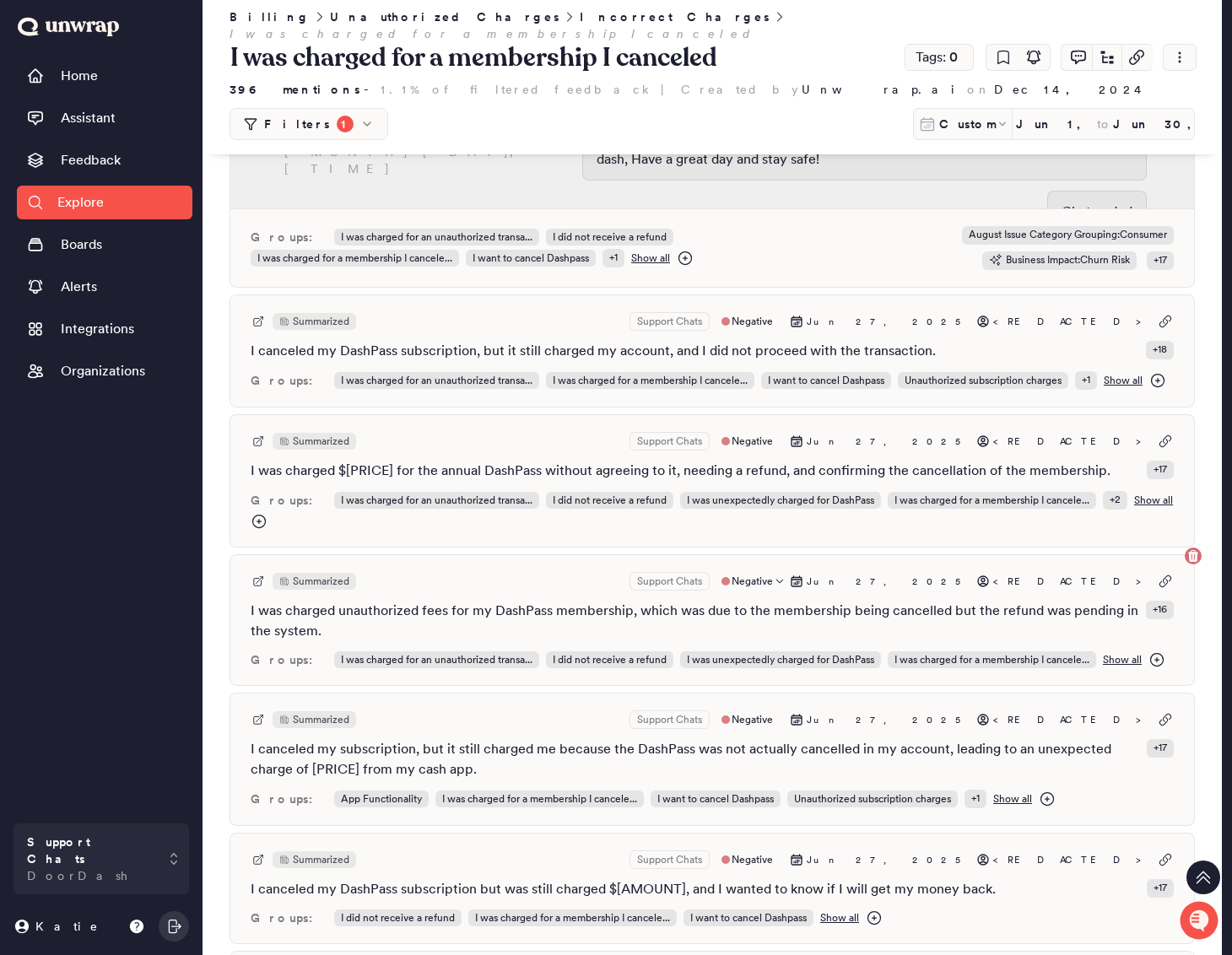 click on "Summarized Support Chats Negative [MONTH] [DAY], [YEAR] [REDACTED]" at bounding box center (712, 581) 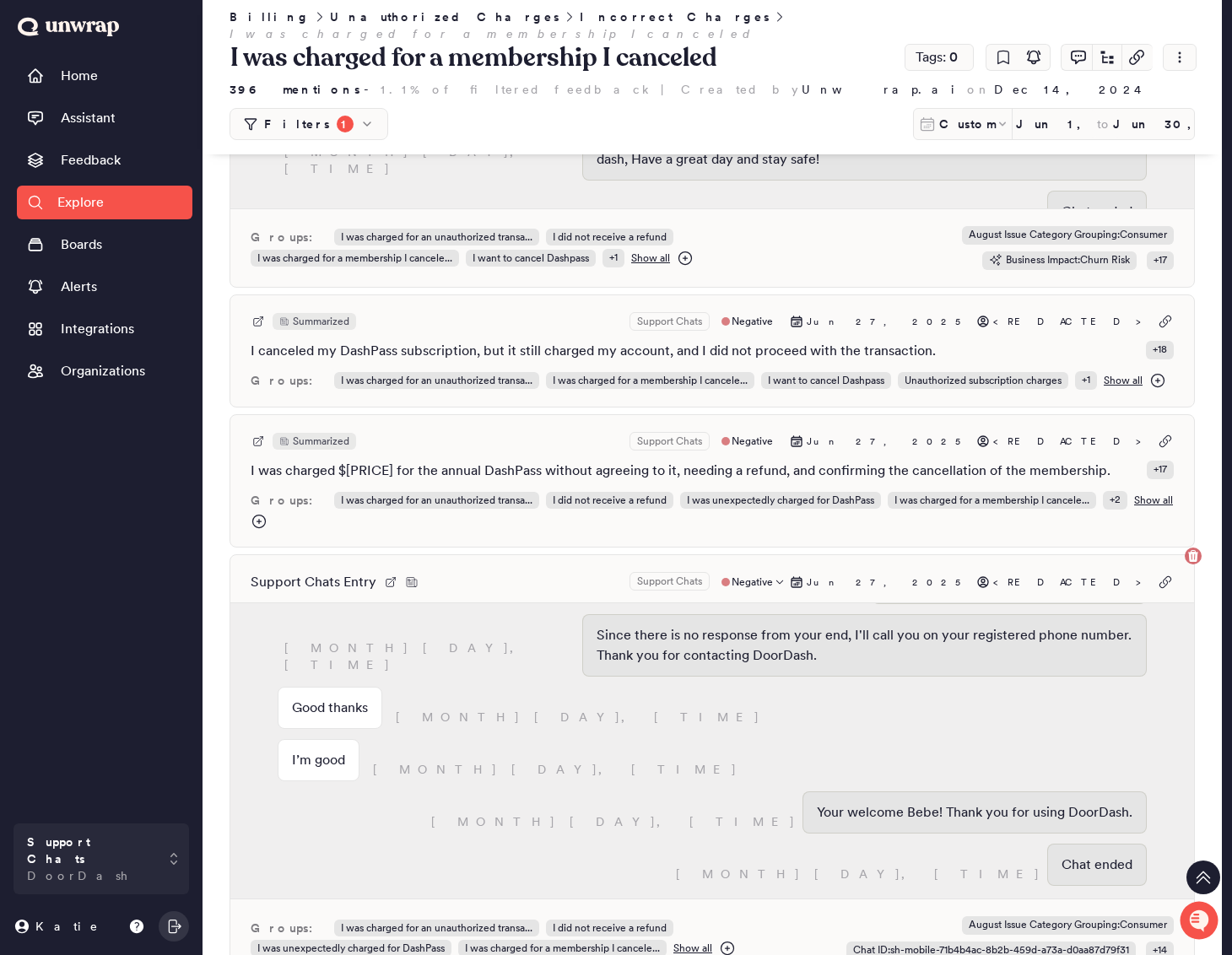 scroll, scrollTop: 1132, scrollLeft: 0, axis: vertical 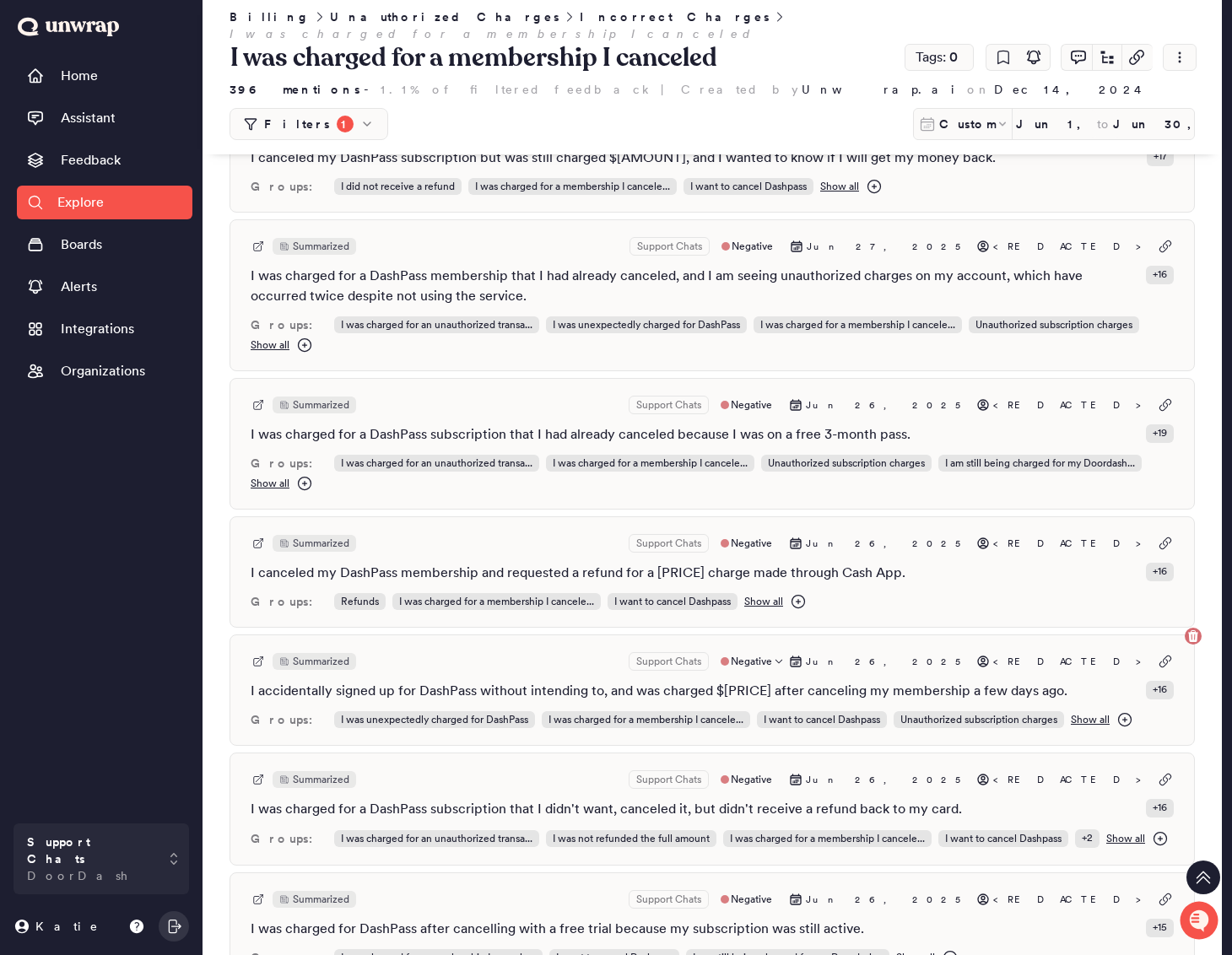 click on "Summarized Support Chats Negative [MONTH] [DAY], [YEAR] [REDACTED] I accidentally signed up for DashPass without intending to, and was charged $[PRICE], after canceling my membership a few days ago. + 16 Groups: I was unexpectedly charged for DashPass I was charged for a membership I cancele... I want to cancel Dashpass Unauthorized subscription charges Show all" at bounding box center [712, 690] 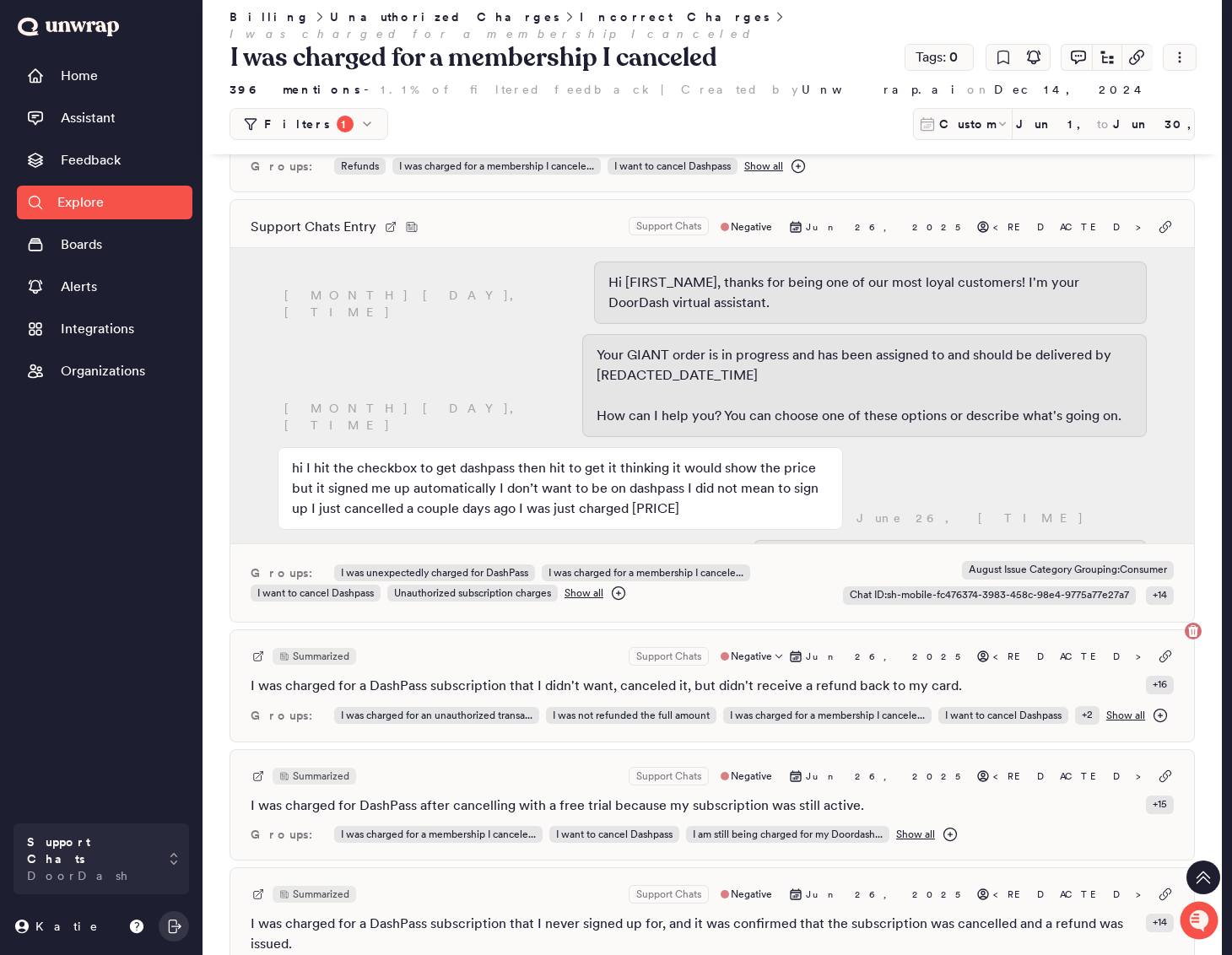 scroll, scrollTop: 7573, scrollLeft: 0, axis: vertical 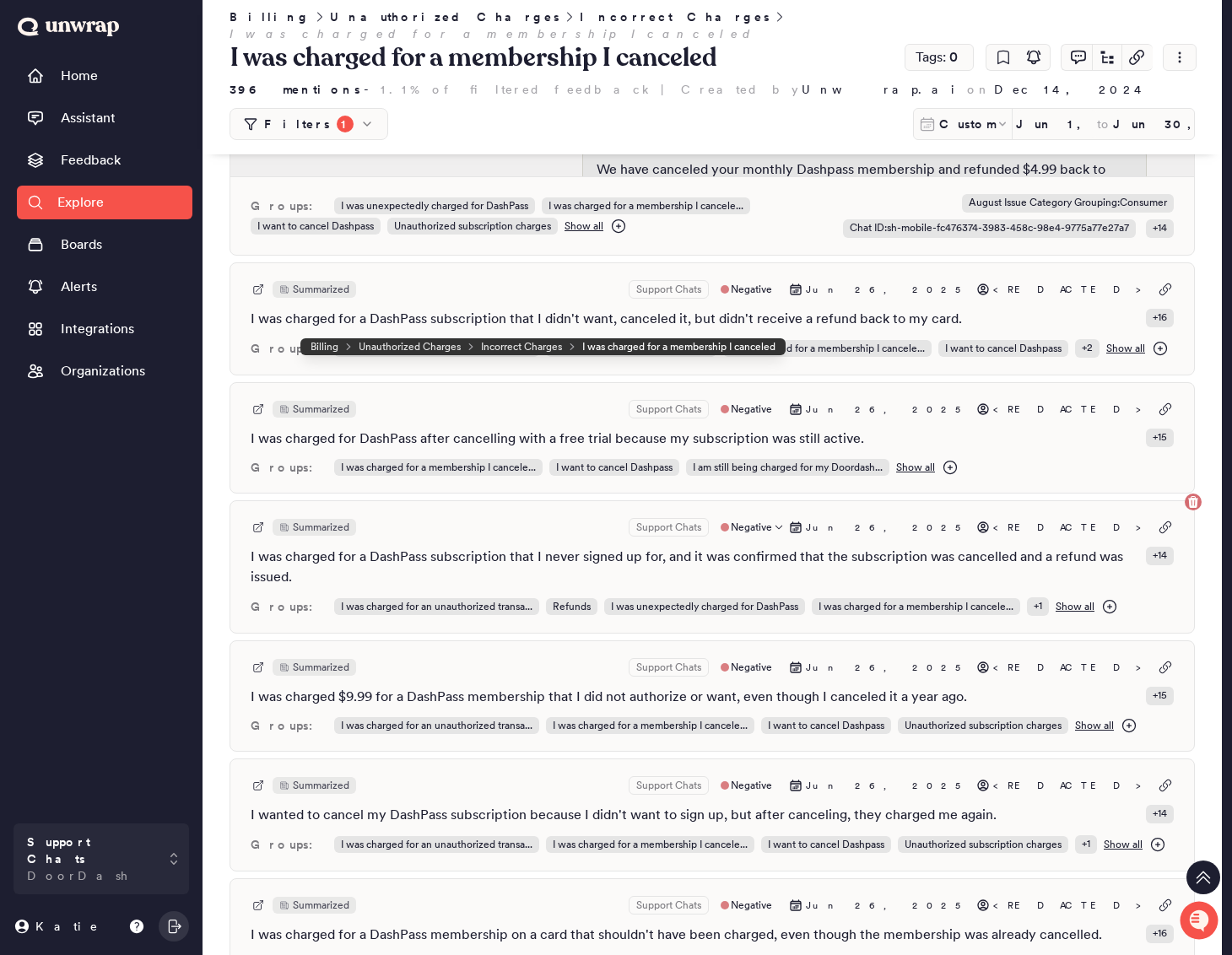 click on "Summarized Support Chats Negative [MONTH] [DAY], [YEAR] [REDACTED] I was charged for a DashPass subscription that I never signed up for, and it was confirmed that the subscription was cancelled and a refund was issued. + 14 Groups: I was charged for an unauthorized transa... Refunds I was unexpectedly charged for DashPass I was charged for a membership I cancele... + 1 Show all" at bounding box center [712, 567] 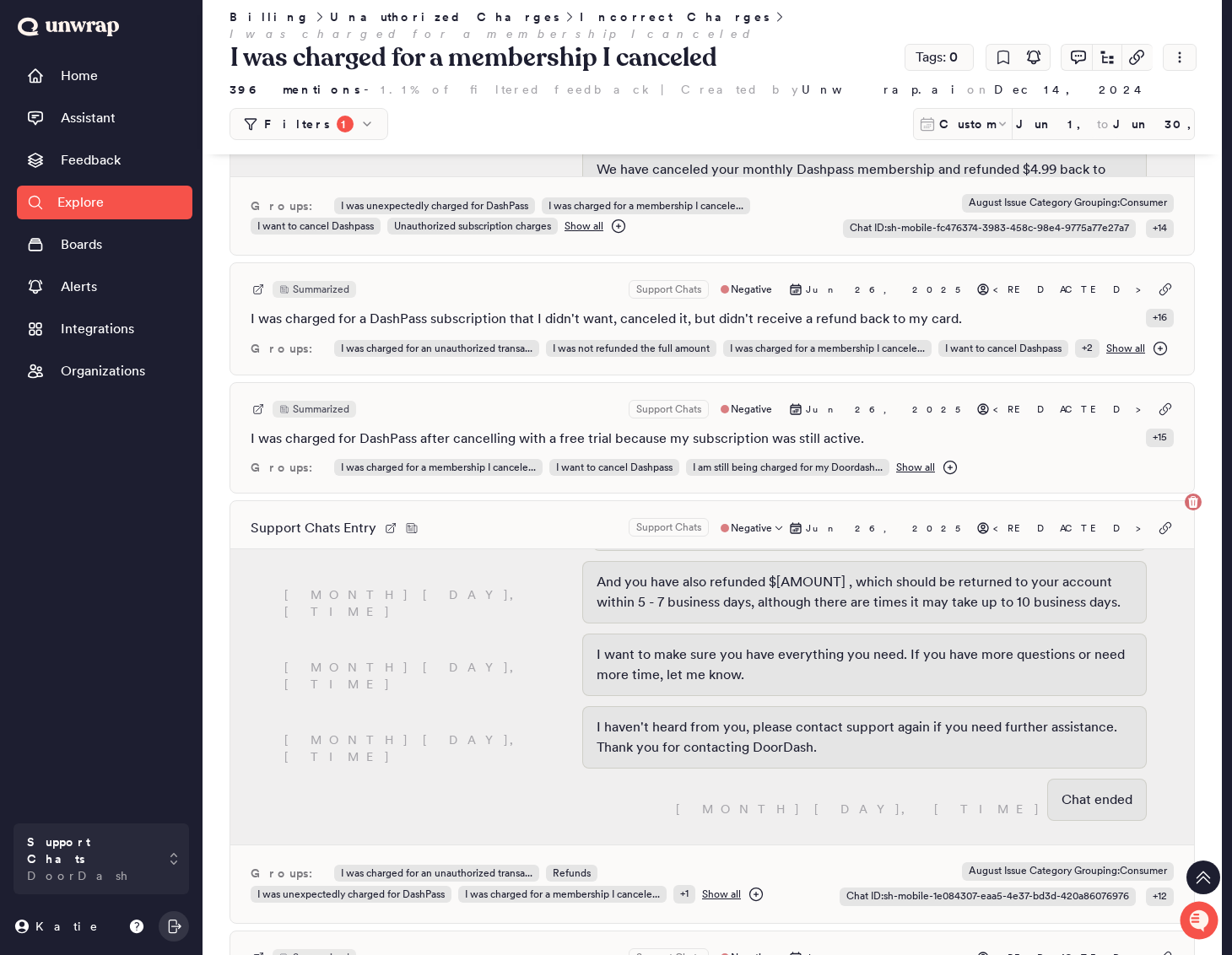 scroll, scrollTop: 936, scrollLeft: 0, axis: vertical 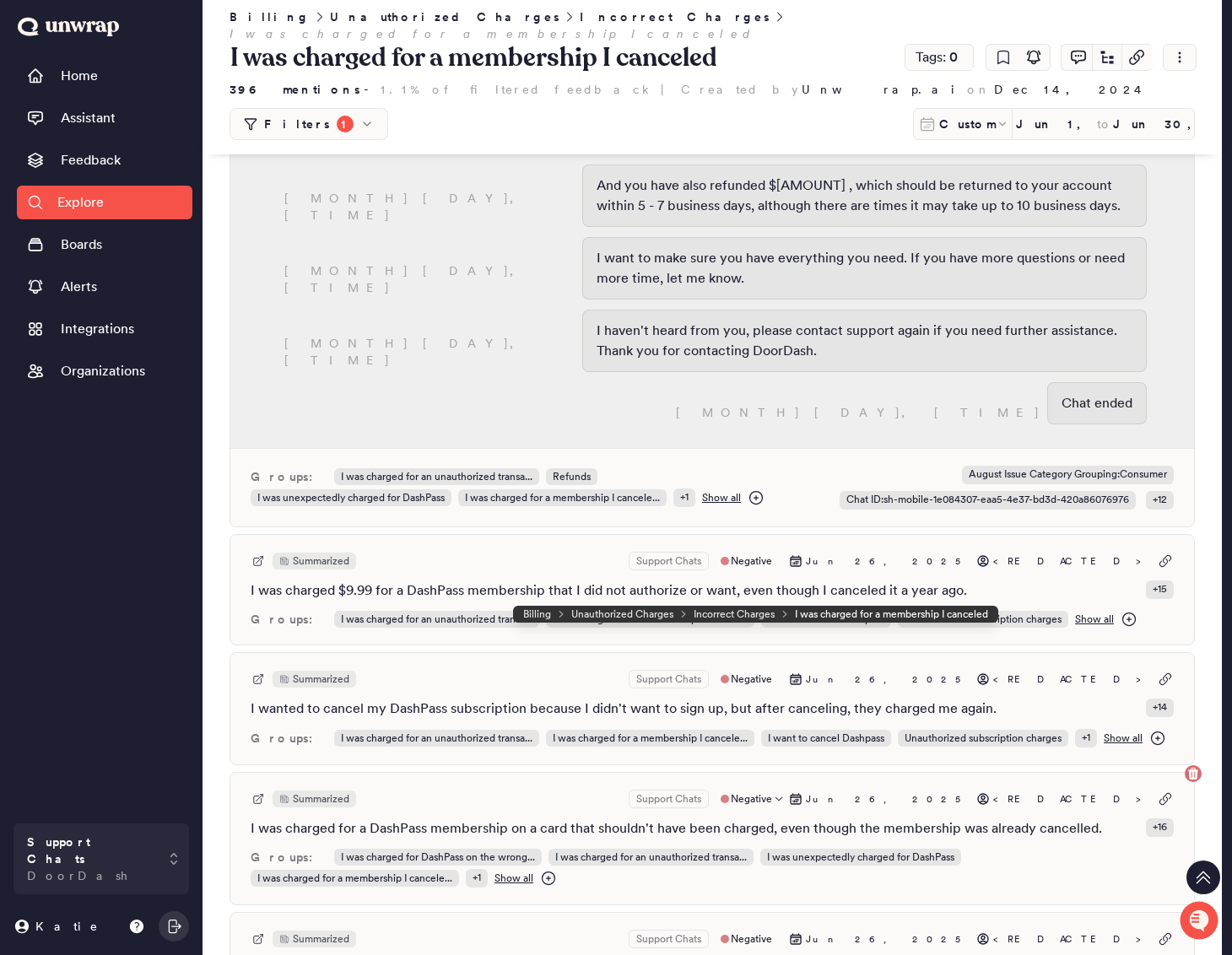click on "Summarized Support Chats Negative Jun 26, 2025 <REDACTED> I was charged for a DashPass membership on a card that shouldn't have been charged, even though the membership was already cancelled.    + 16 Groups: I was charged for DashPass on the wrong... I was charged for an unauthorized transa... I was unexpectedly charged for DashPass I was charged for a membership I cancele... + 1 Show all" at bounding box center (712, 839) 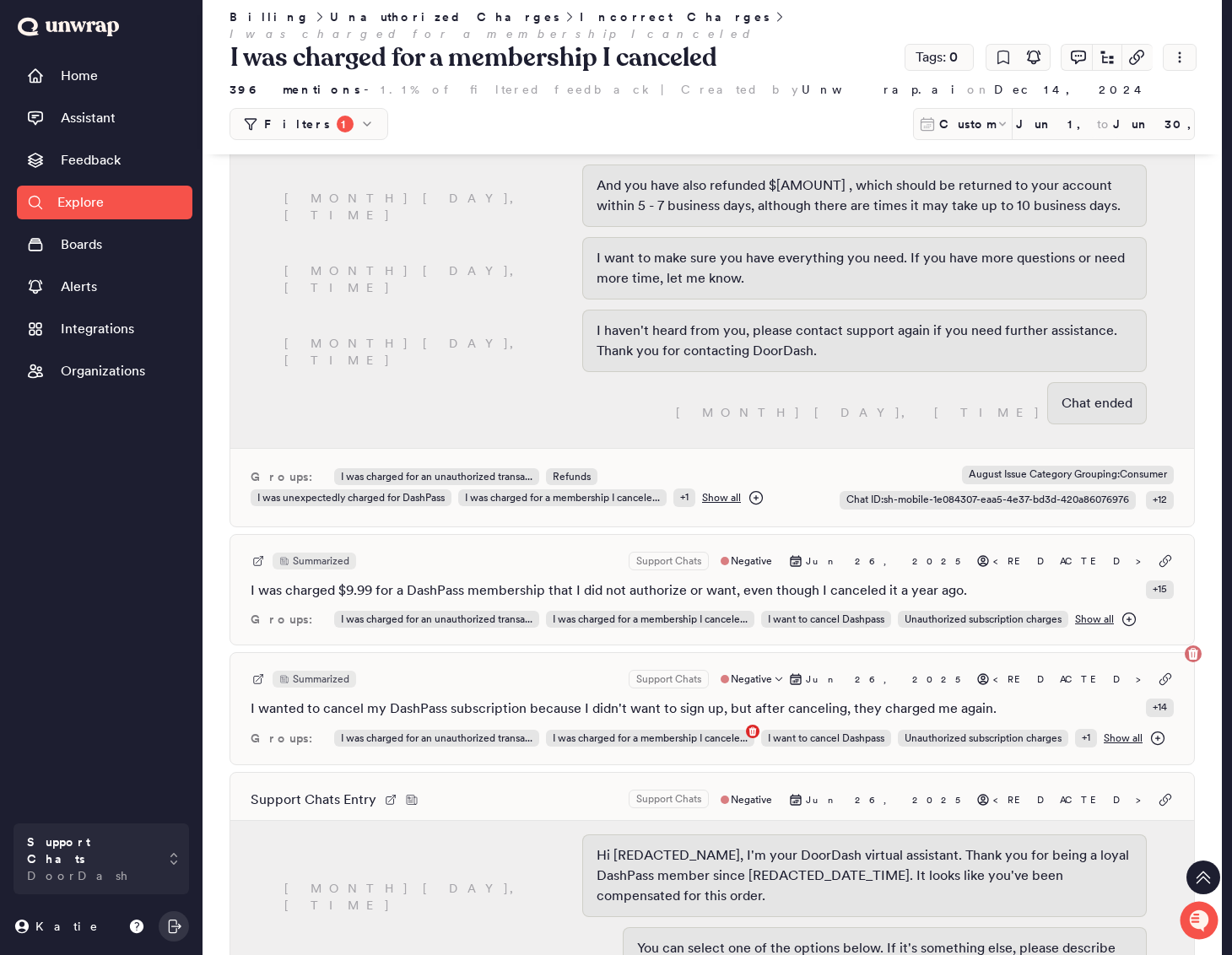 scroll, scrollTop: 8686, scrollLeft: 0, axis: vertical 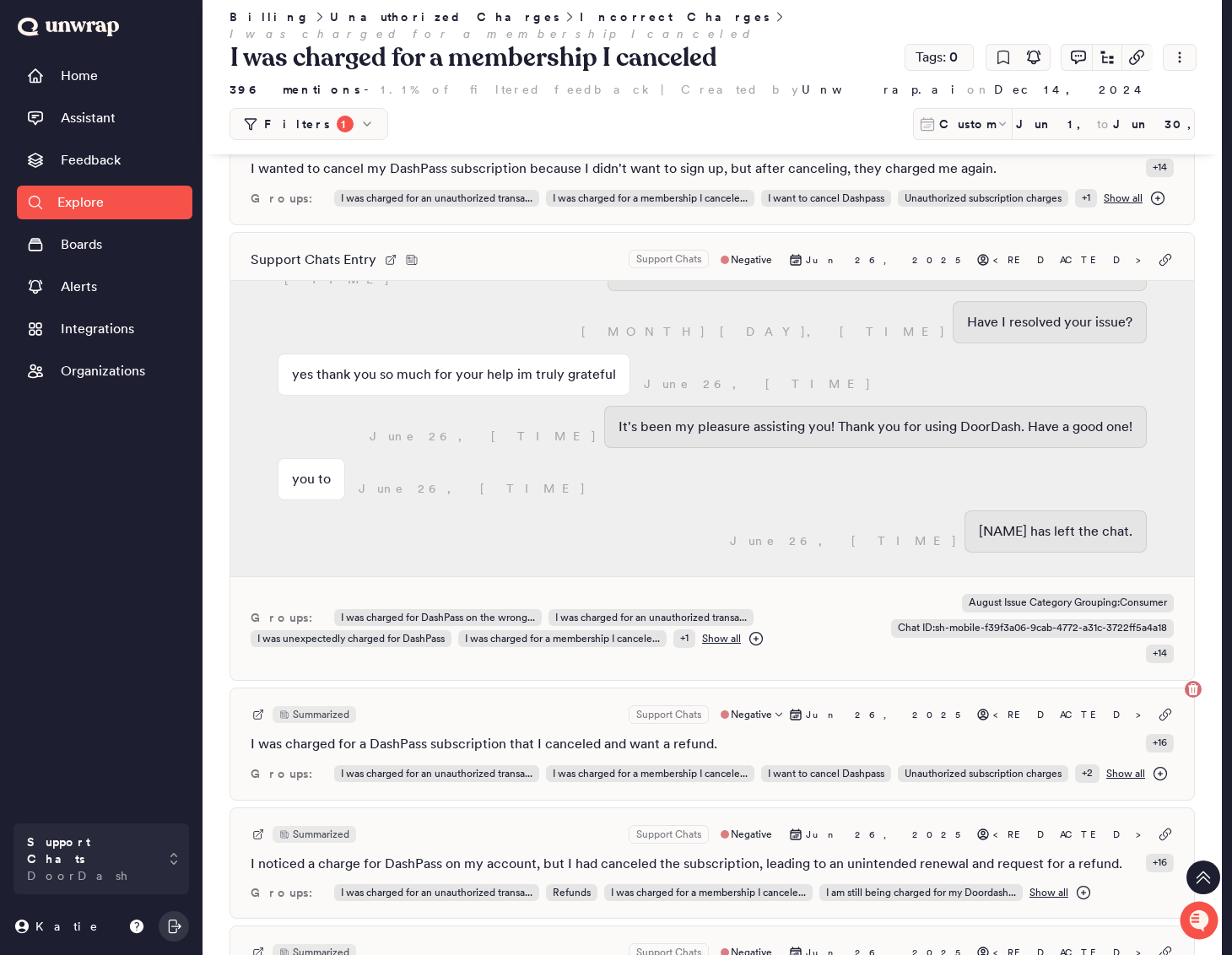 click on "Summarized Support Chats Negative [MONTH] [DAY], [YEAR] [REDACTED] I was charged for a DashPass subscription that I canceled and want a refund.    + 16 Groups: I was charged for an unauthorized transa... I was charged for a membership I cancele... I want to cancel Dashpass Unauthorized subscription charges + 2 Show all" at bounding box center (712, 744) 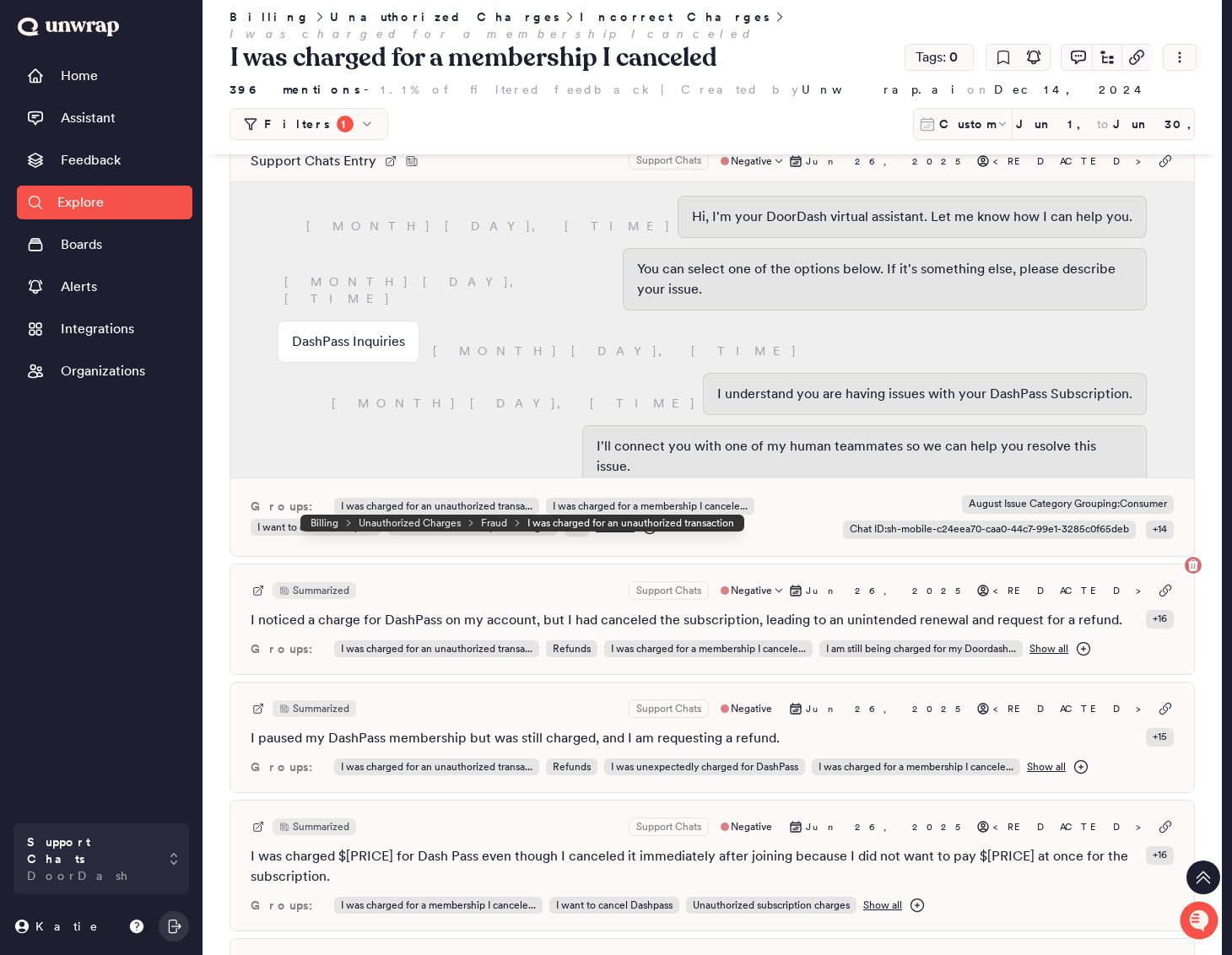 scroll, scrollTop: 9412, scrollLeft: 0, axis: vertical 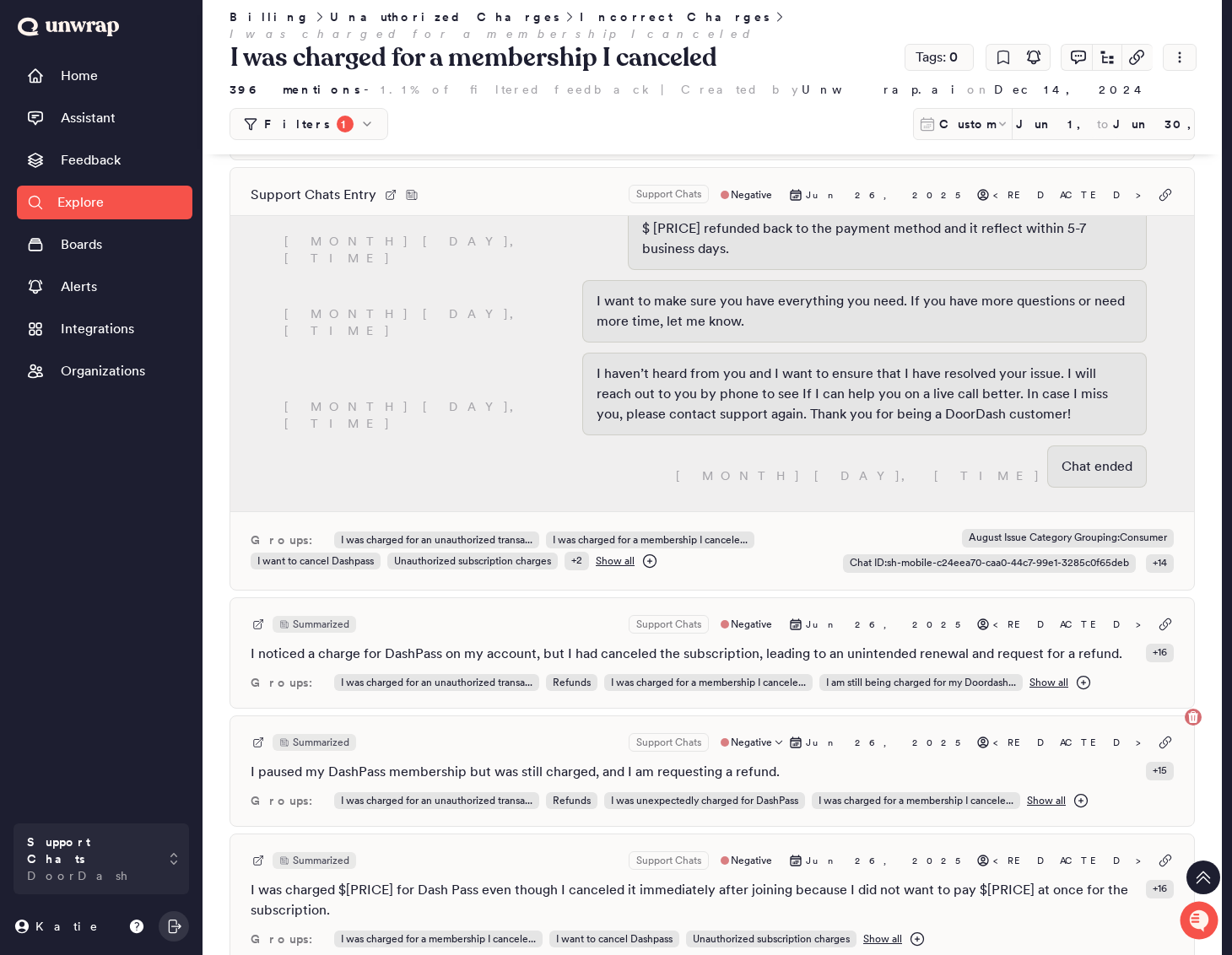 click on "Summarized Support Chats Negative [MONTH] [DAY], [YEAR] <REDACTED>" at bounding box center [712, 742] 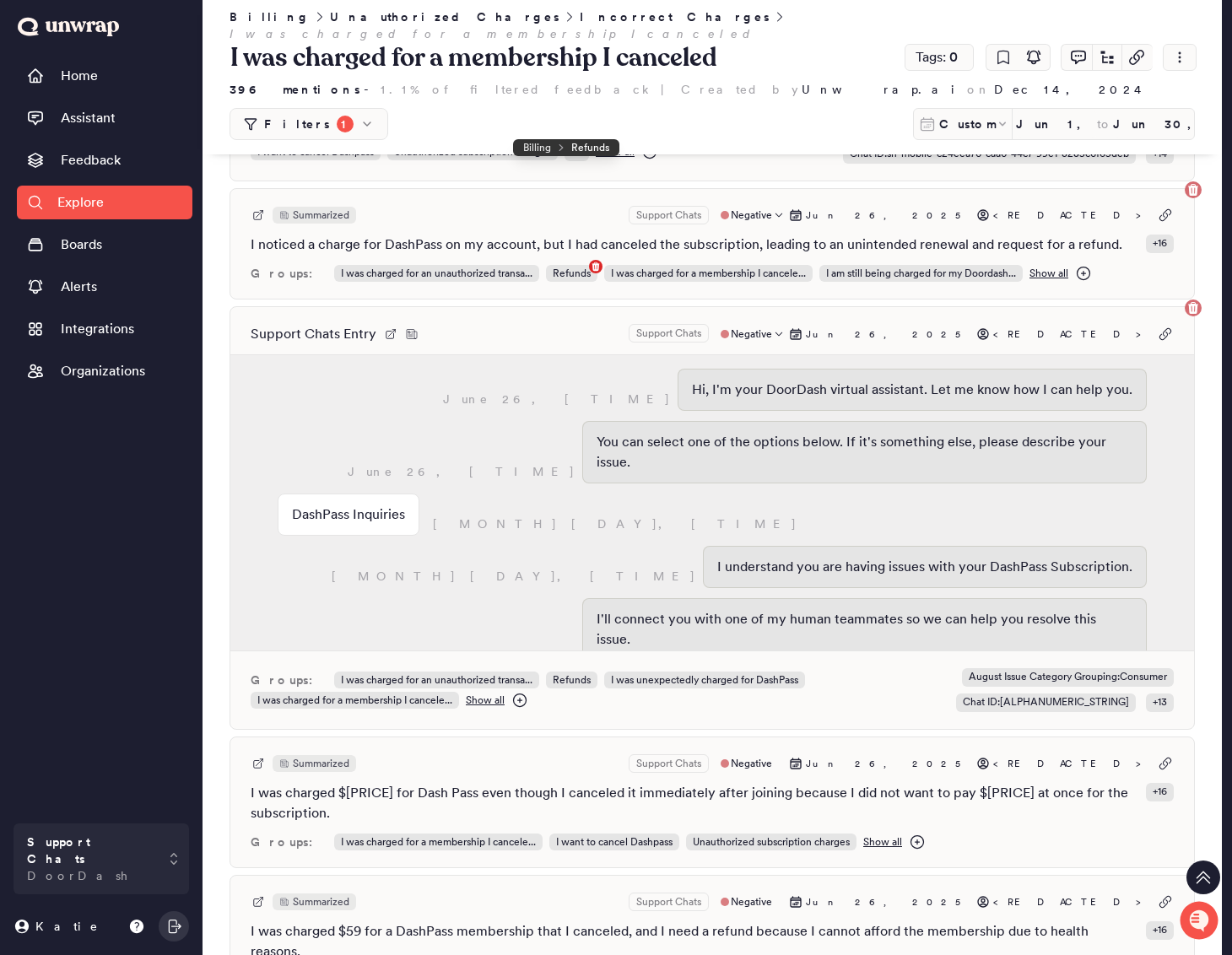 scroll, scrollTop: 9887, scrollLeft: 0, axis: vertical 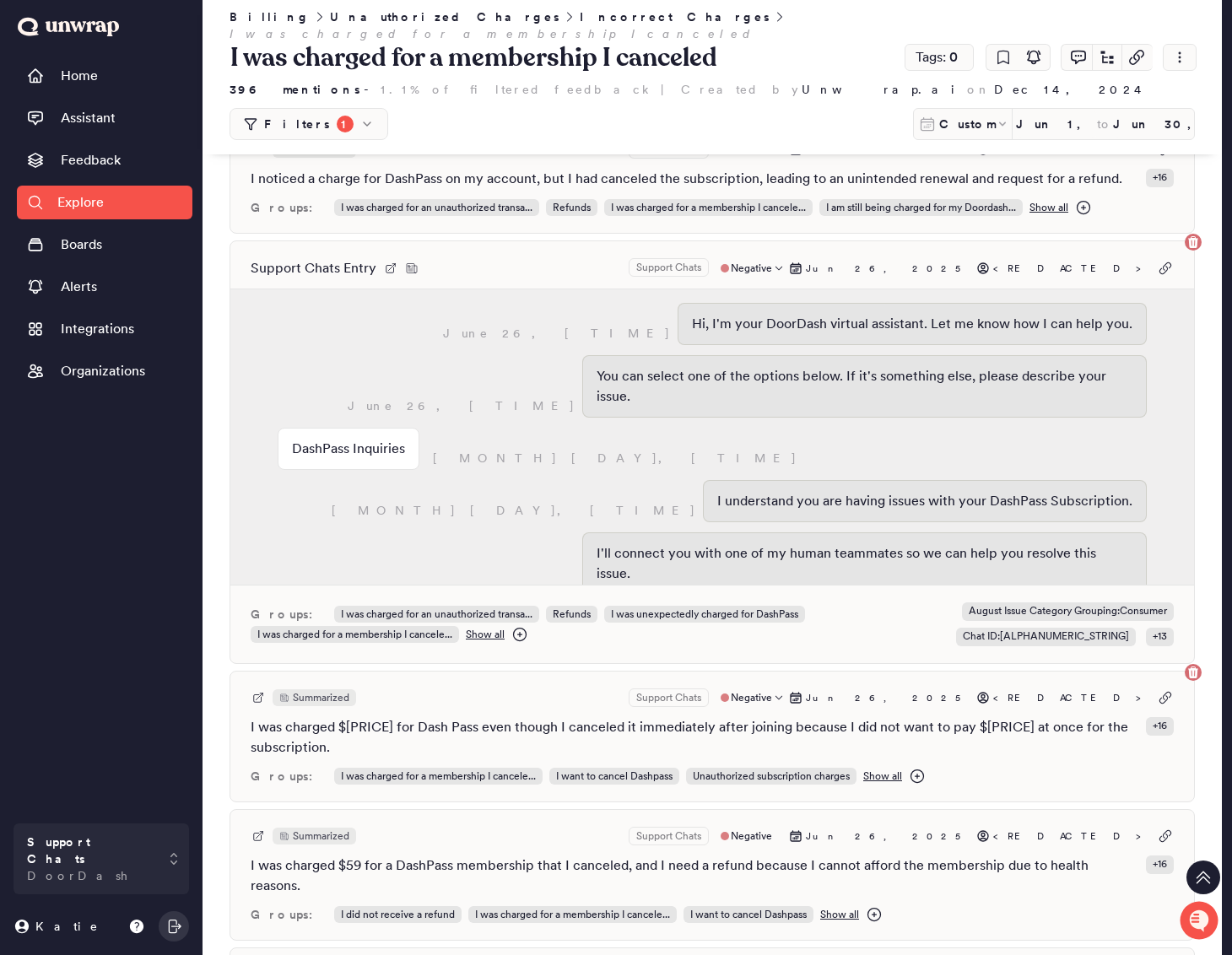 click on "Summarized Support Chats Negative [MONTH] [DAY], [YEAR] <REDACTED>" at bounding box center (712, 698) 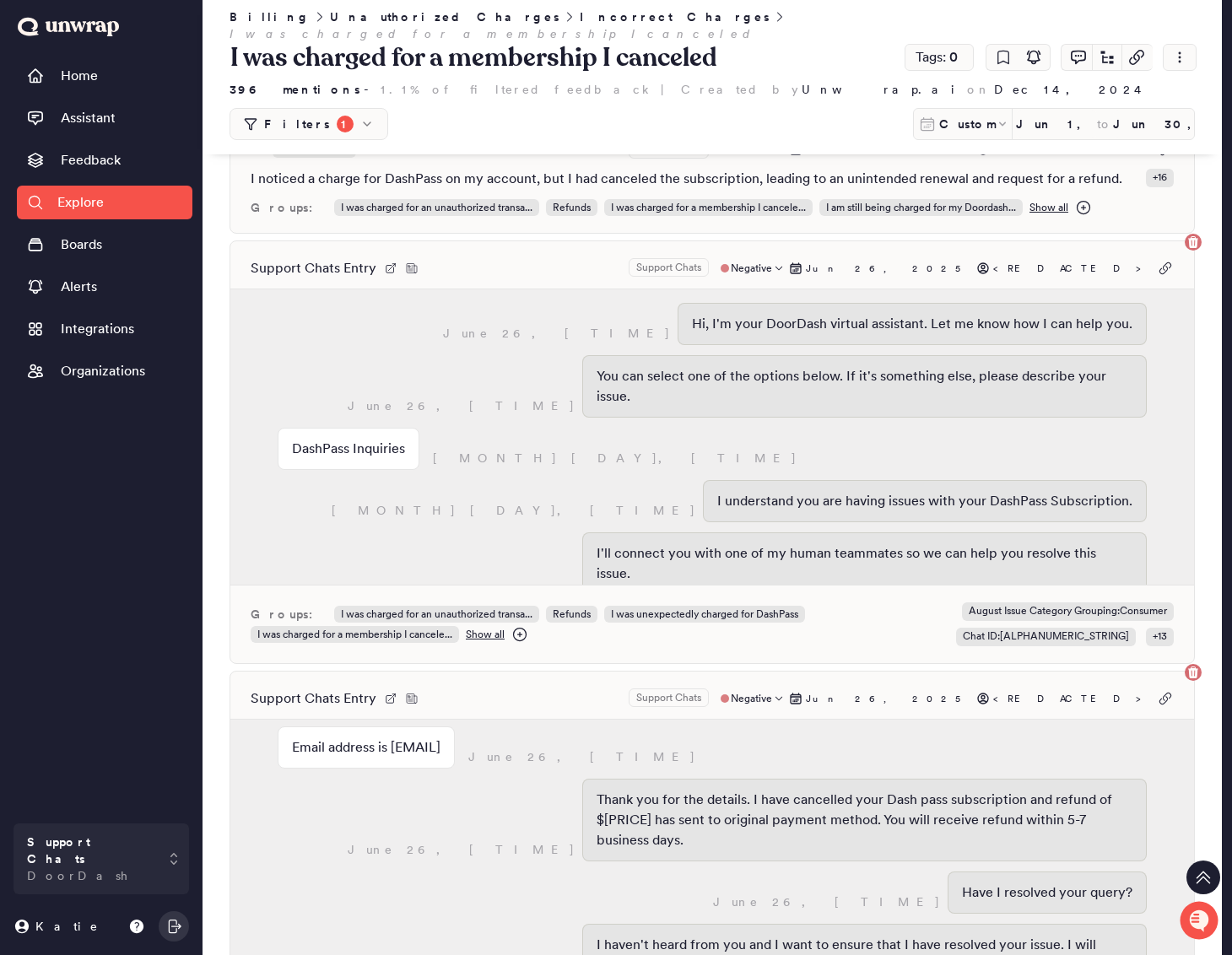 scroll, scrollTop: 2070, scrollLeft: 0, axis: vertical 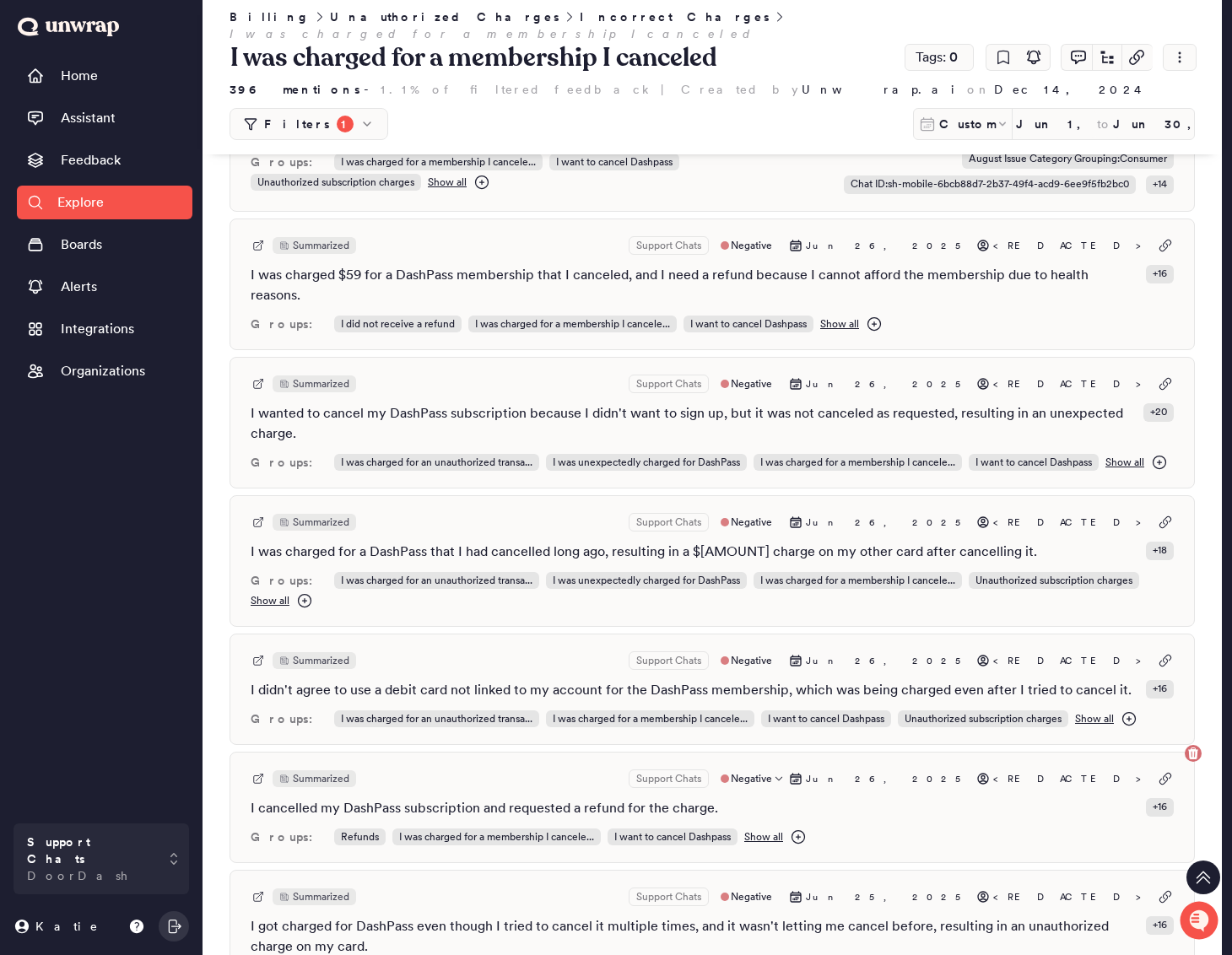 click on "Summarized Support Chats Negative Jun 26, 2025 <REDACTED> I cancelled my DashPass subscription and requested a refund for the charge. + 16 Groups: Refunds I was charged for a membership I cancele... I want to cancel Dashpass Show all" at bounding box center [712, 807] 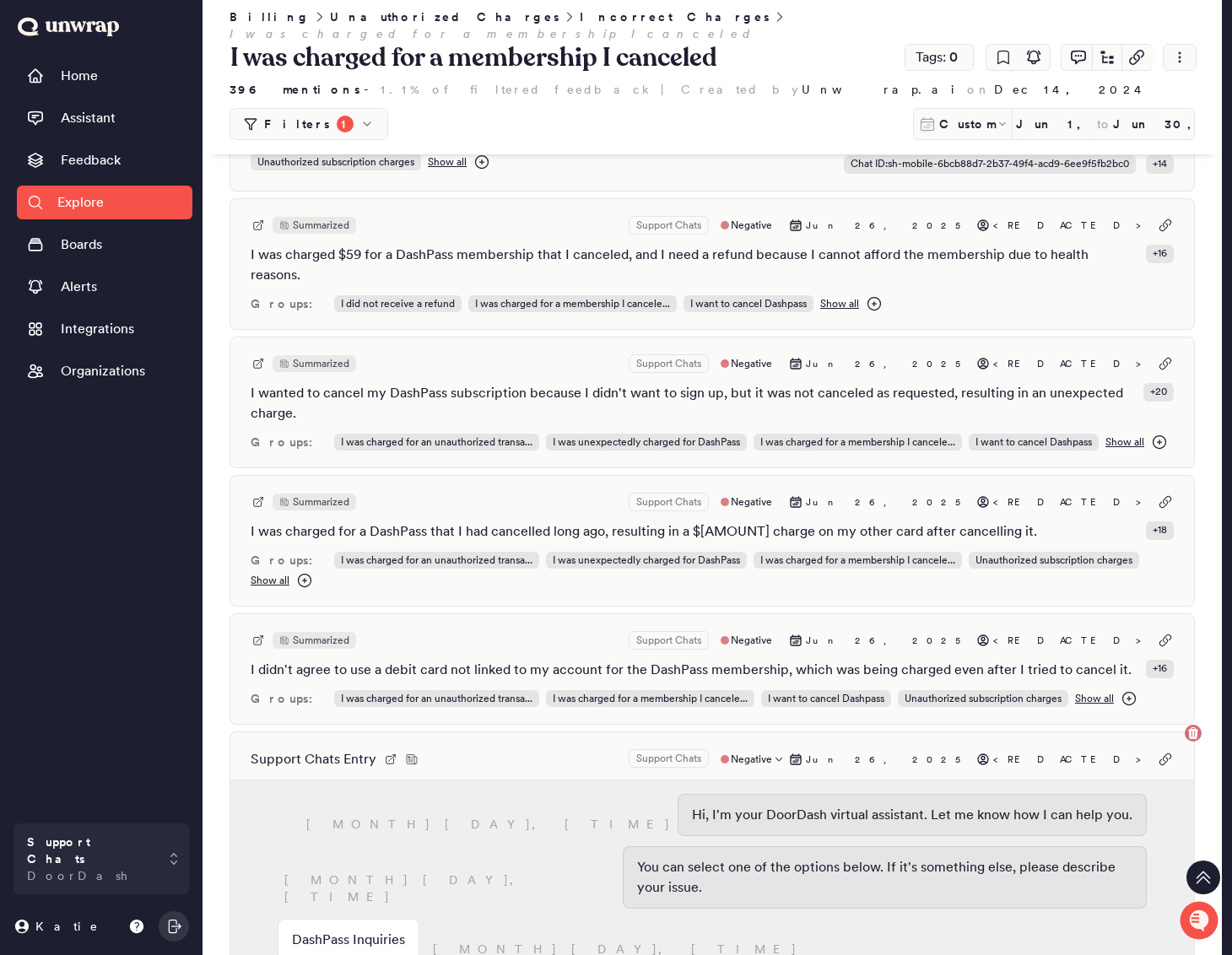 scroll, scrollTop: 11190, scrollLeft: 0, axis: vertical 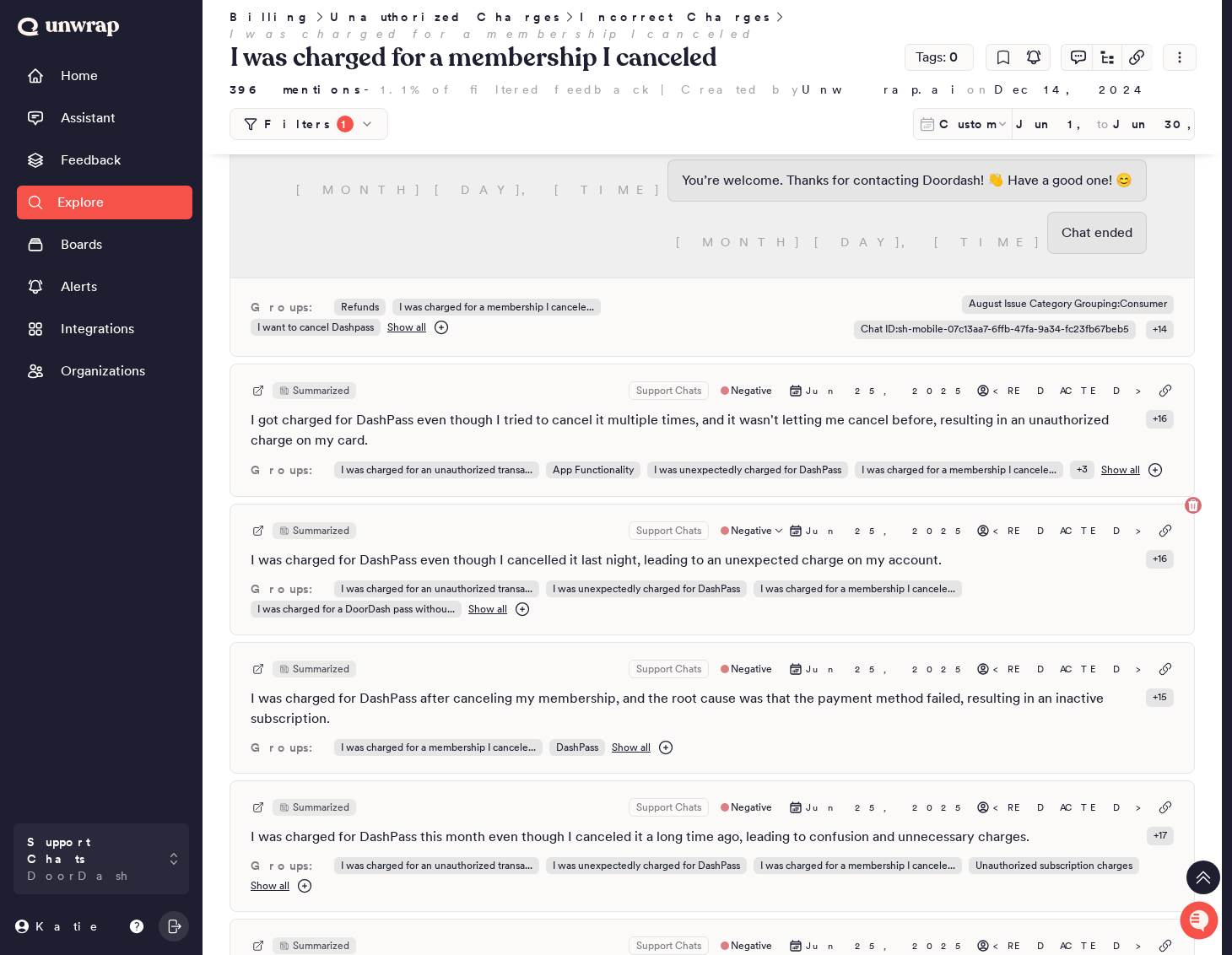 click on "Summarized Support Chats Negative Jun 25, 2025 <REDACTED> I was charged for DashPass even though I cancelled it last night, leading to an unexpected charge on my account.    + 16 Groups: I was charged for an unauthorized transa... I was unexpectedly charged for DashPass I was charged for a membership I cancele... I was charged for a DoorDash pass withou... Show all" at bounding box center [712, 569] 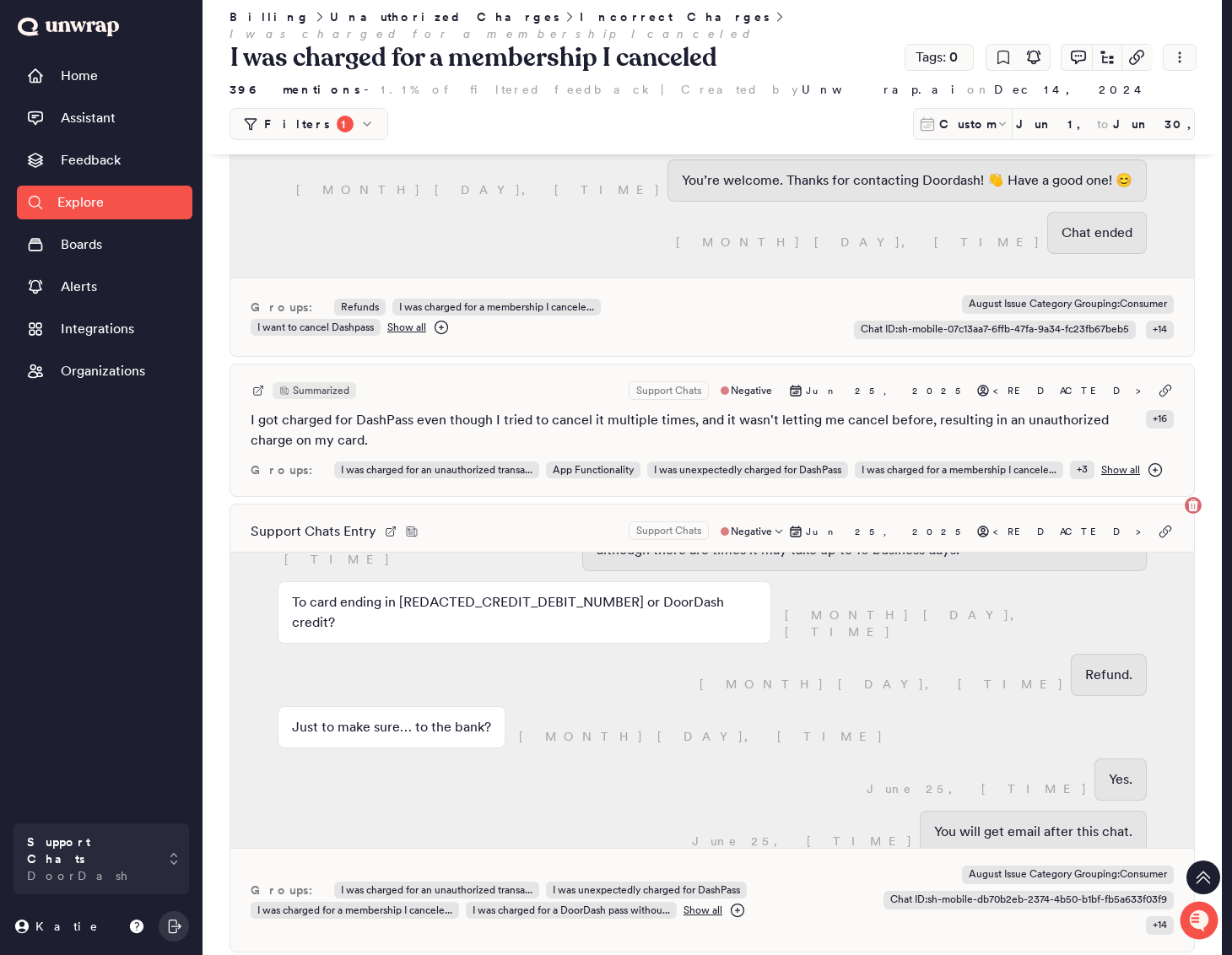 scroll, scrollTop: 1733, scrollLeft: 0, axis: vertical 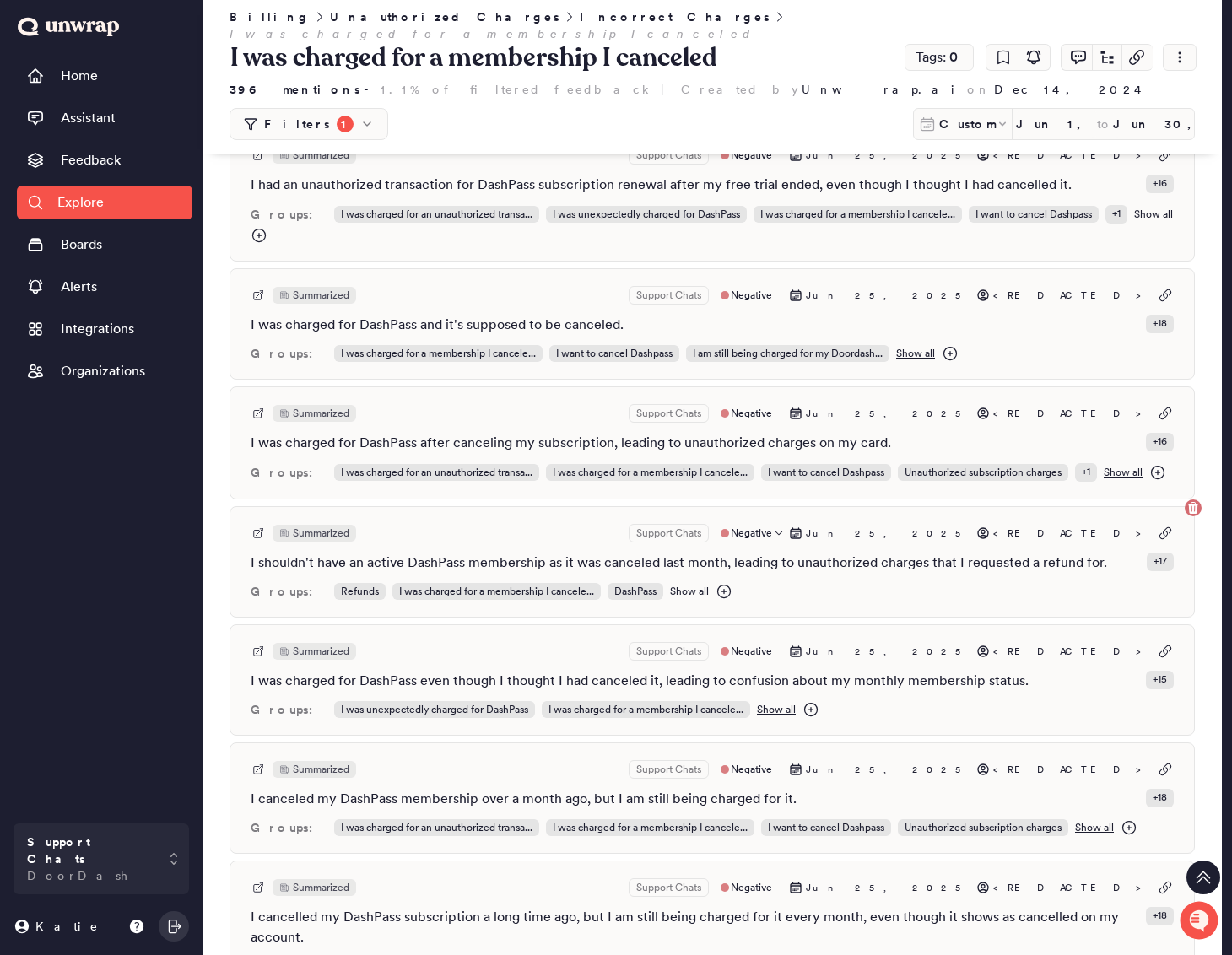 click on "Summarized Support Chats Negative [MONTH] [DAY], [YEAR] [REDACTED]" at bounding box center (712, 533) 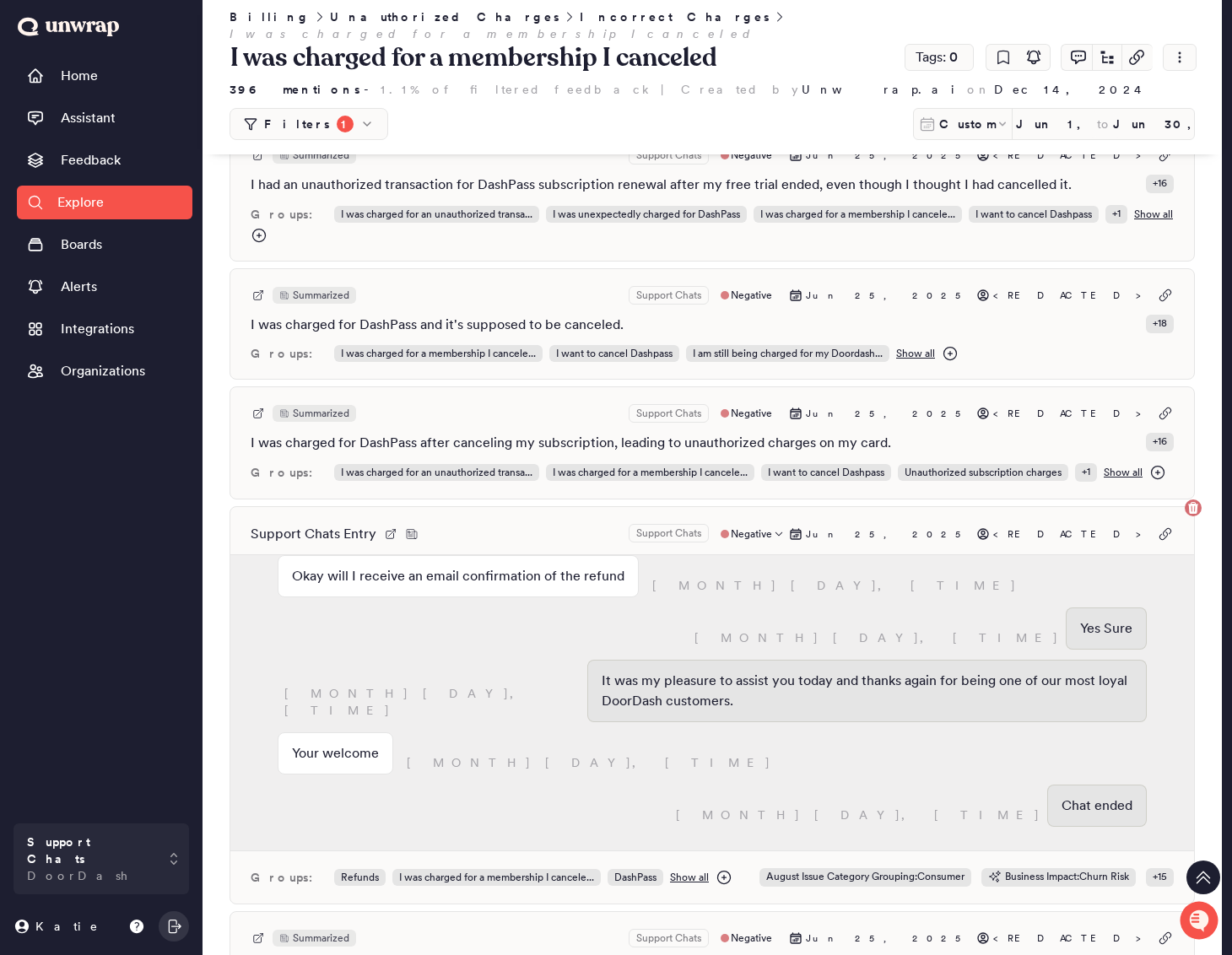 scroll, scrollTop: 1749, scrollLeft: 0, axis: vertical 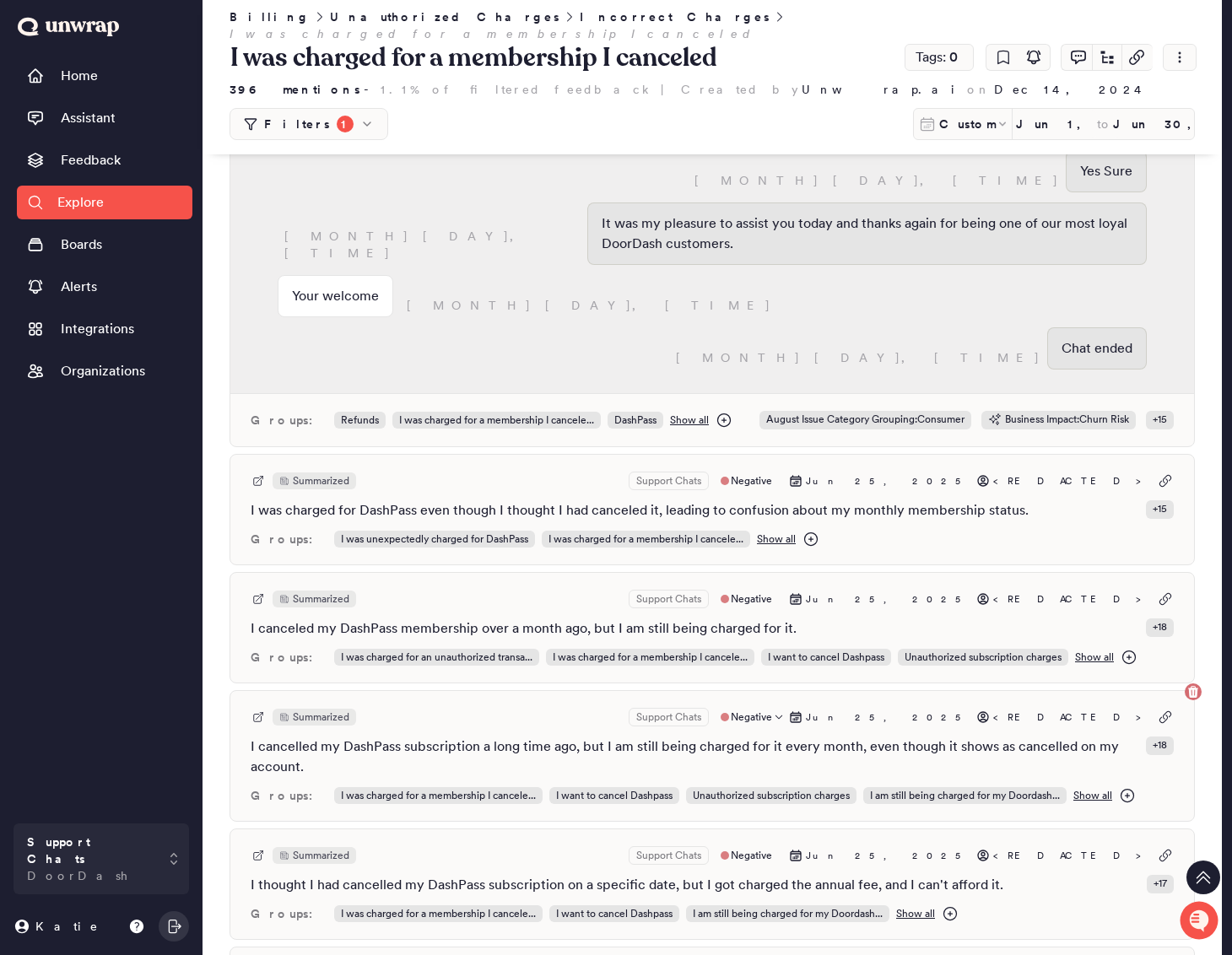 click on "I cancelled my DashPass subscription a long time ago, but I am still being charged for it every month, even though it shows as cancelled on my account." at bounding box center (694, 757) 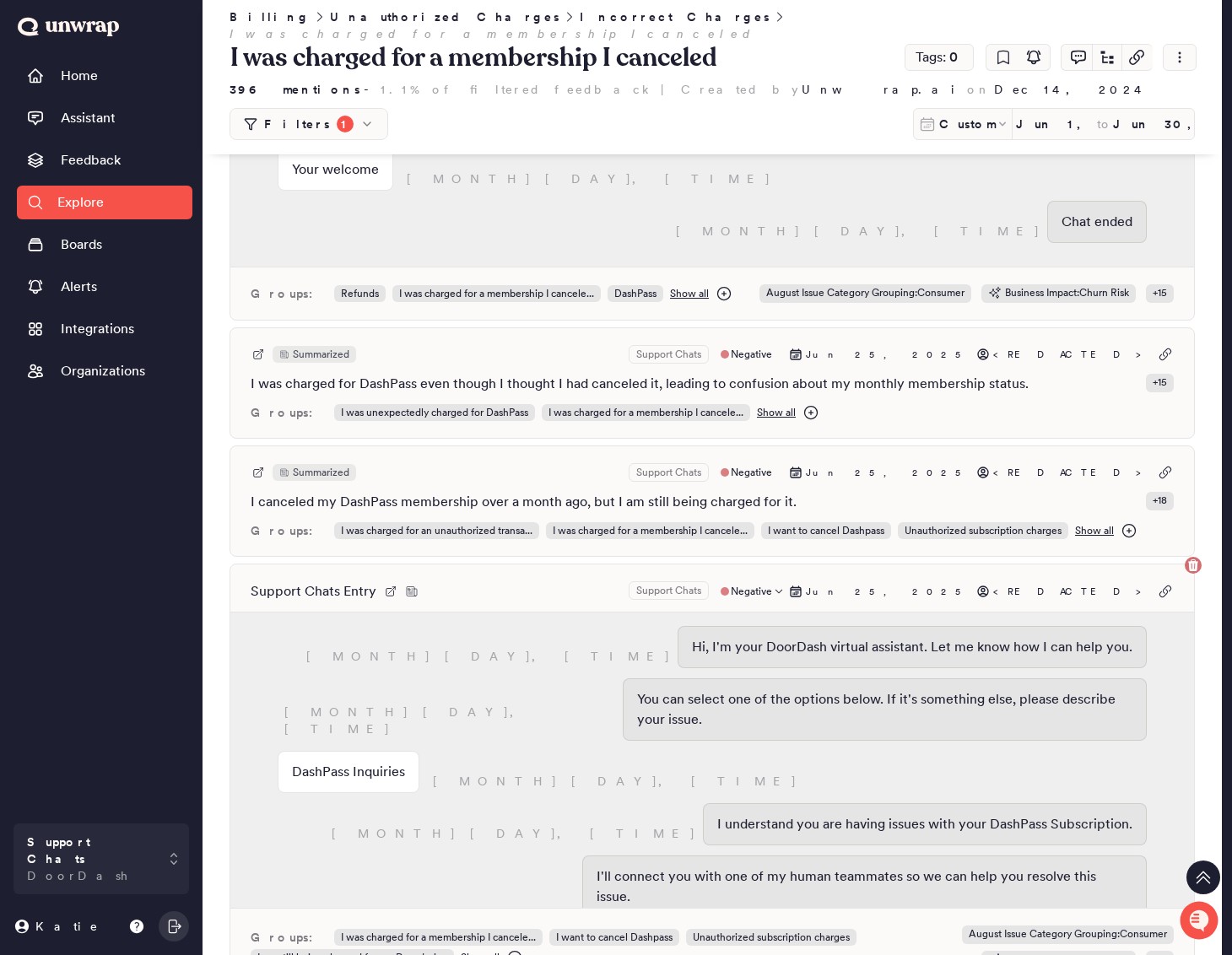 scroll, scrollTop: 13652, scrollLeft: 0, axis: vertical 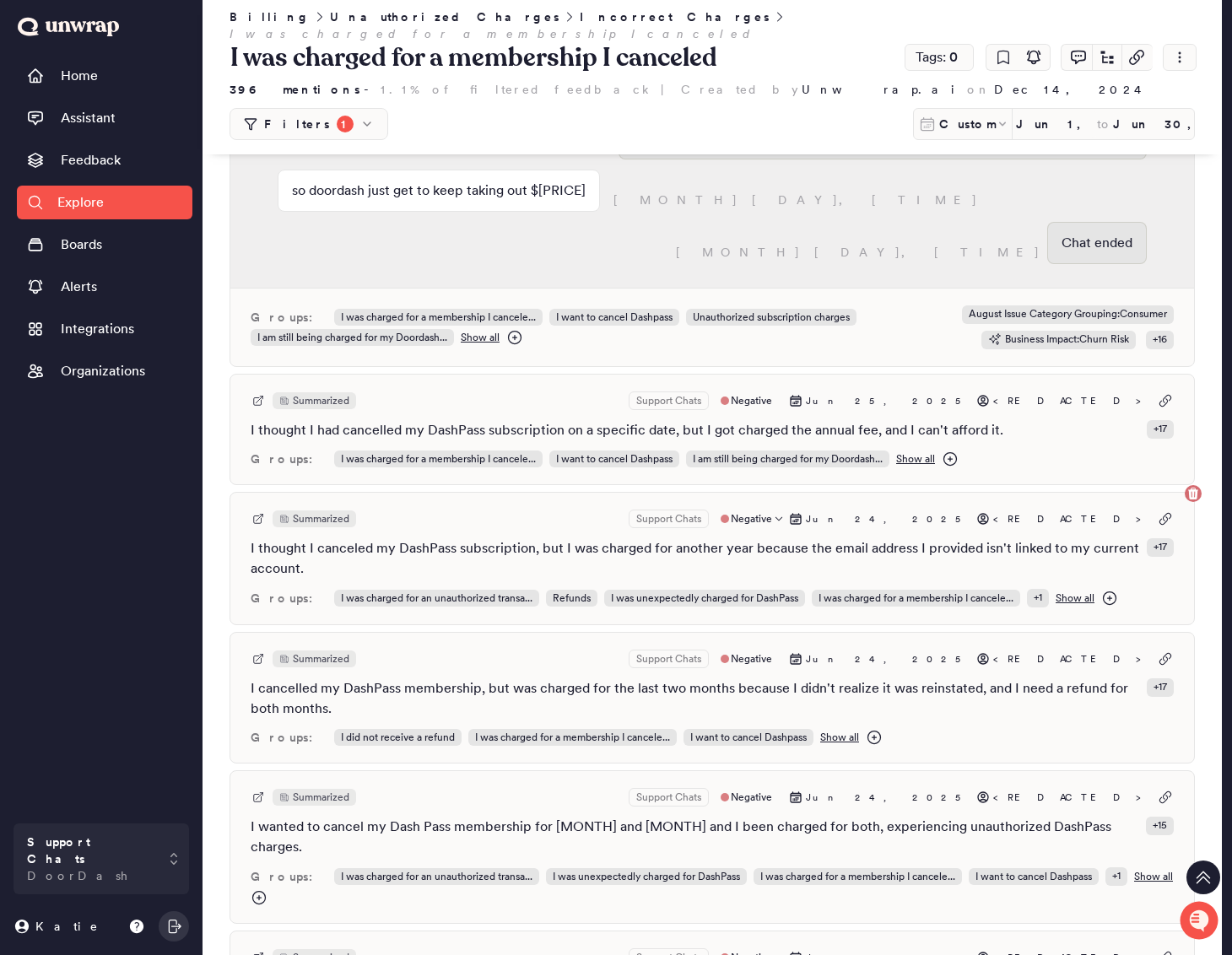 click on "I thought I canceled my DashPass subscription, but I was charged for another year because the email address I provided isn't linked to my current account." at bounding box center [695, 558] 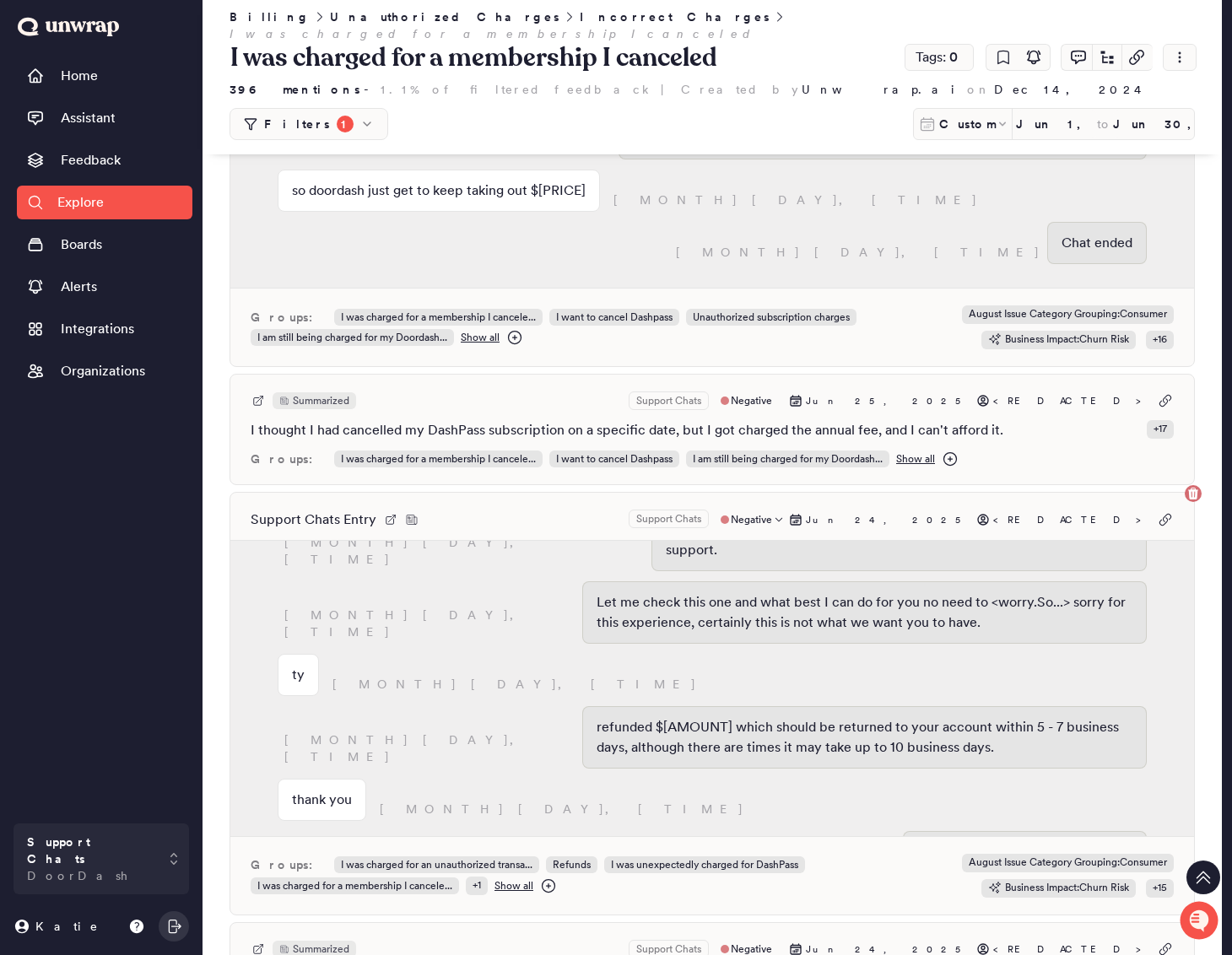 scroll, scrollTop: 1409, scrollLeft: 0, axis: vertical 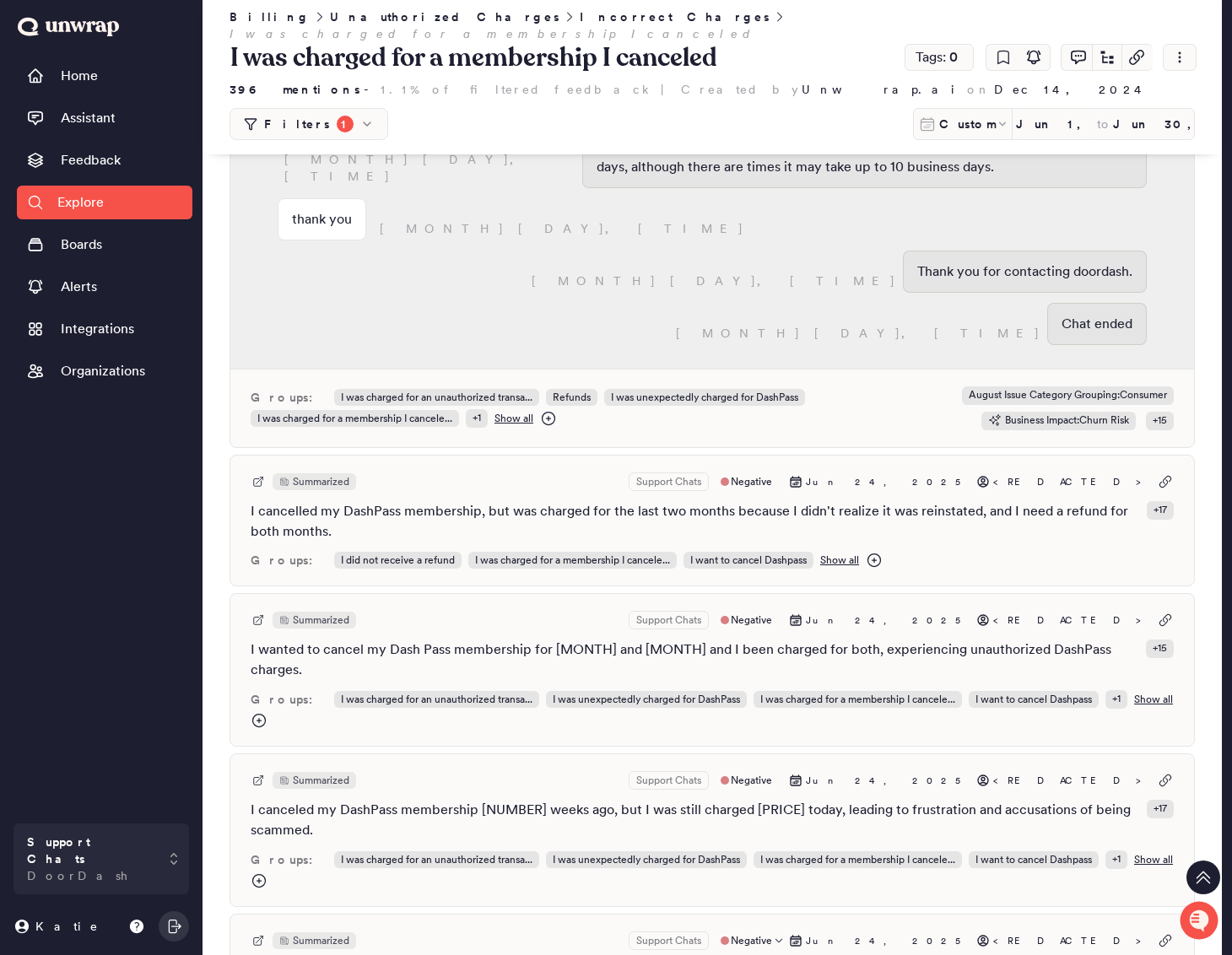 click on "Summarized Support Chats Negative Jun 24, 2025 <REDACTED> My credit card was incorrectly charged for DashPass membership, and I cancelled it seeking a refund due to unappealing benefits.    + 17 Groups: Refunds I was unexpectedly charged for DashPass I was charged for a membership I cancele... I want to cancel Dashpass Show all" at bounding box center [712, 969] 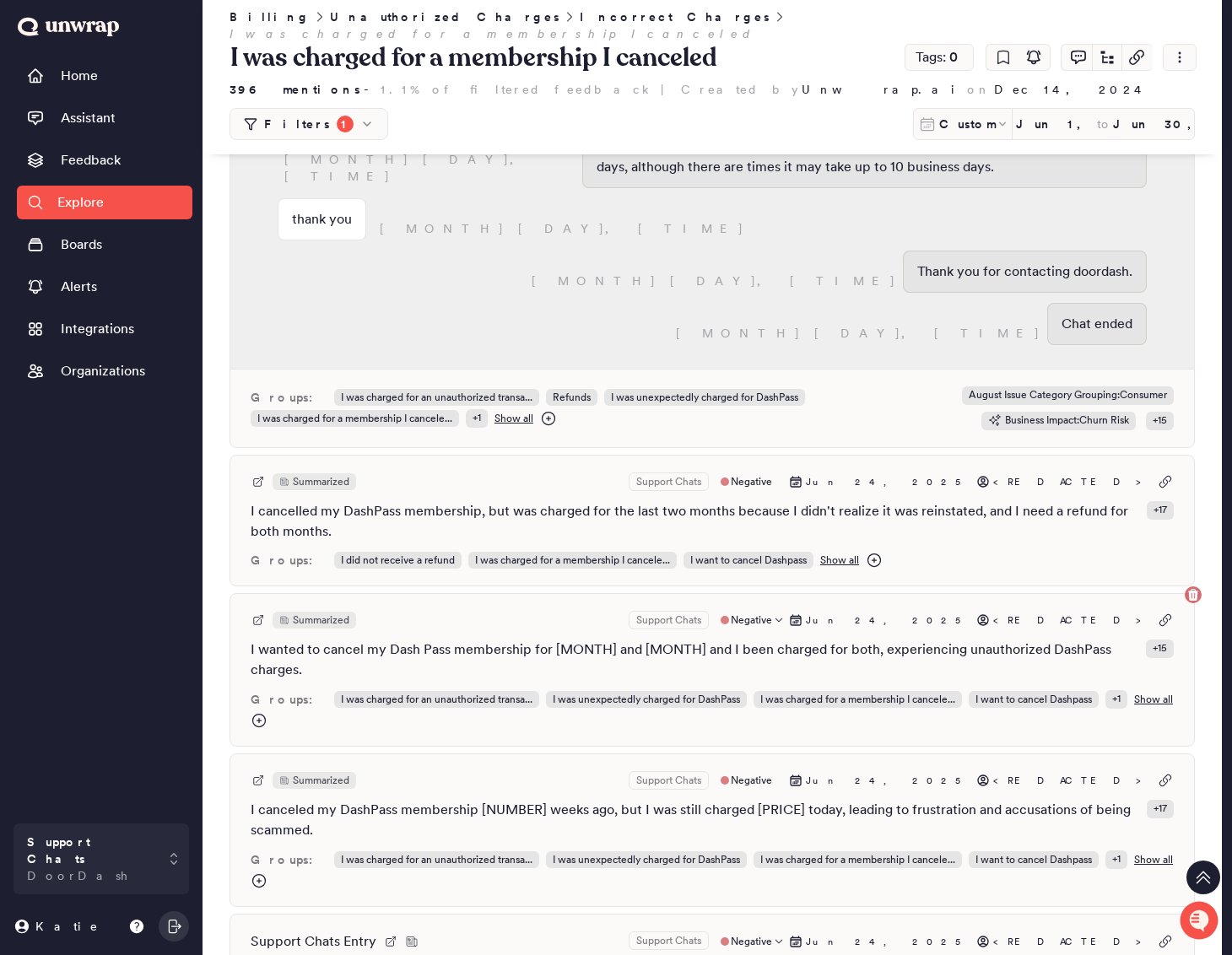scroll, scrollTop: 2226, scrollLeft: 0, axis: vertical 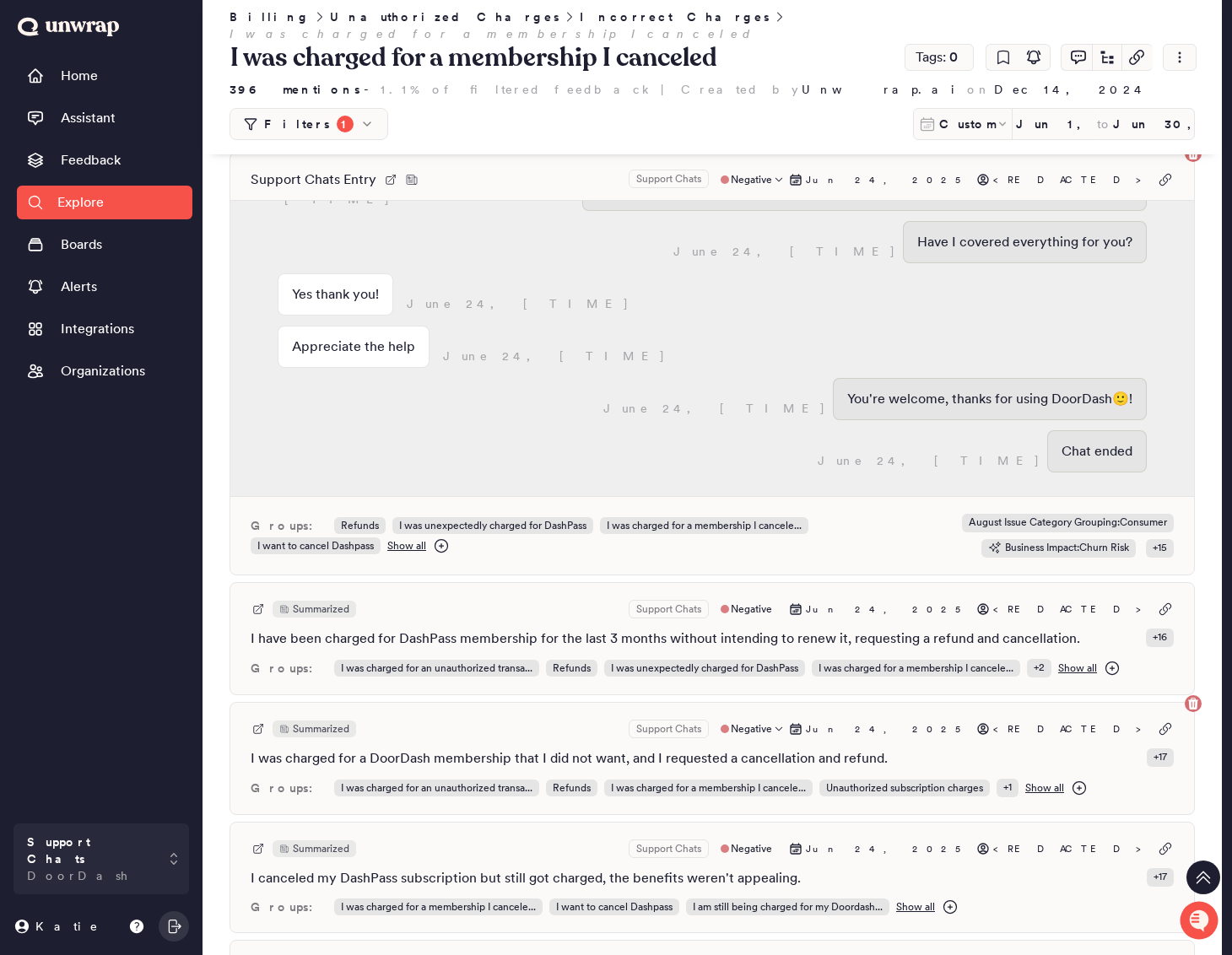click on "Summarized Support Chats Negative [MONTH] [DAY], [YEAR] [REDACTED]" at bounding box center [712, 729] 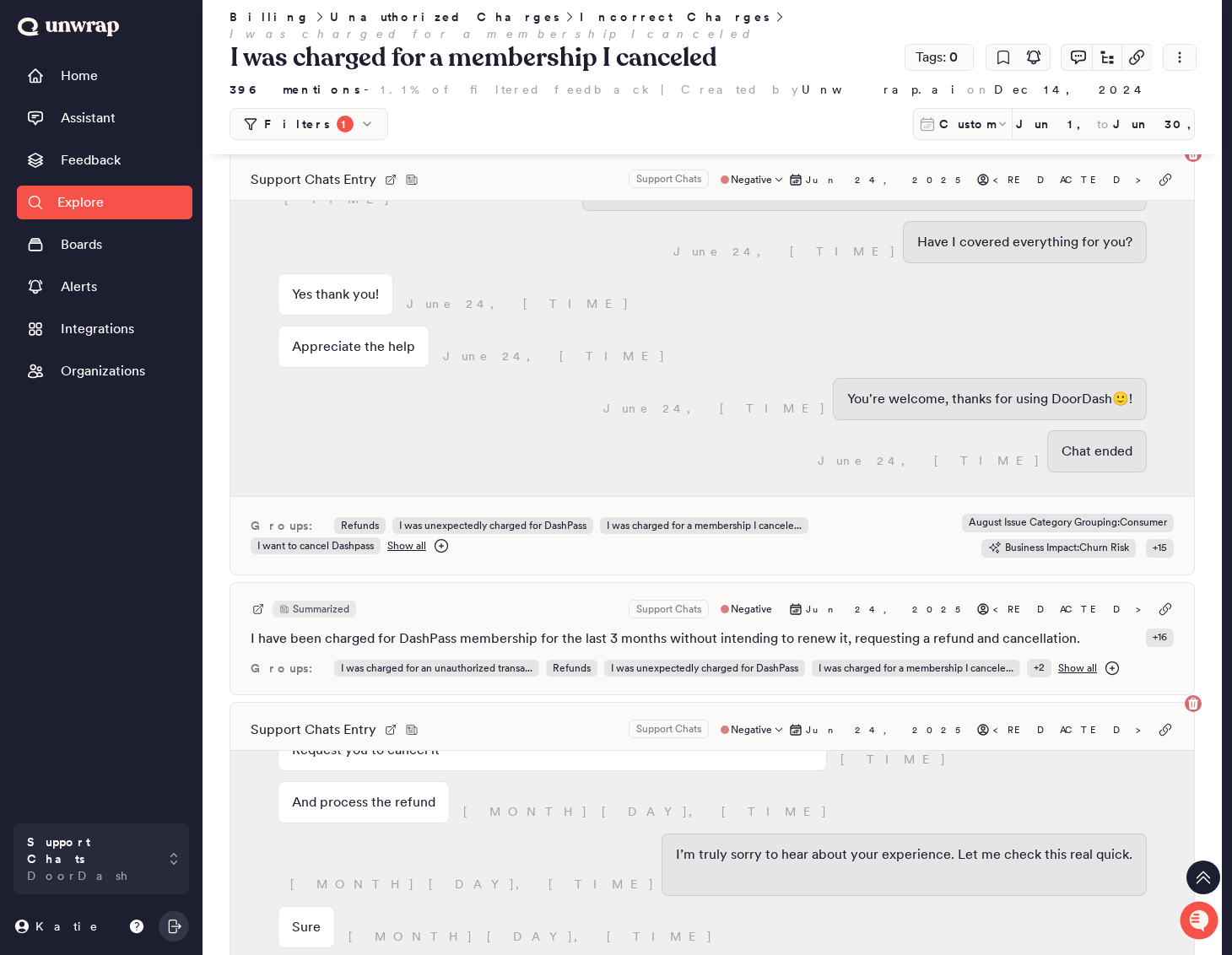 scroll, scrollTop: 1314, scrollLeft: 0, axis: vertical 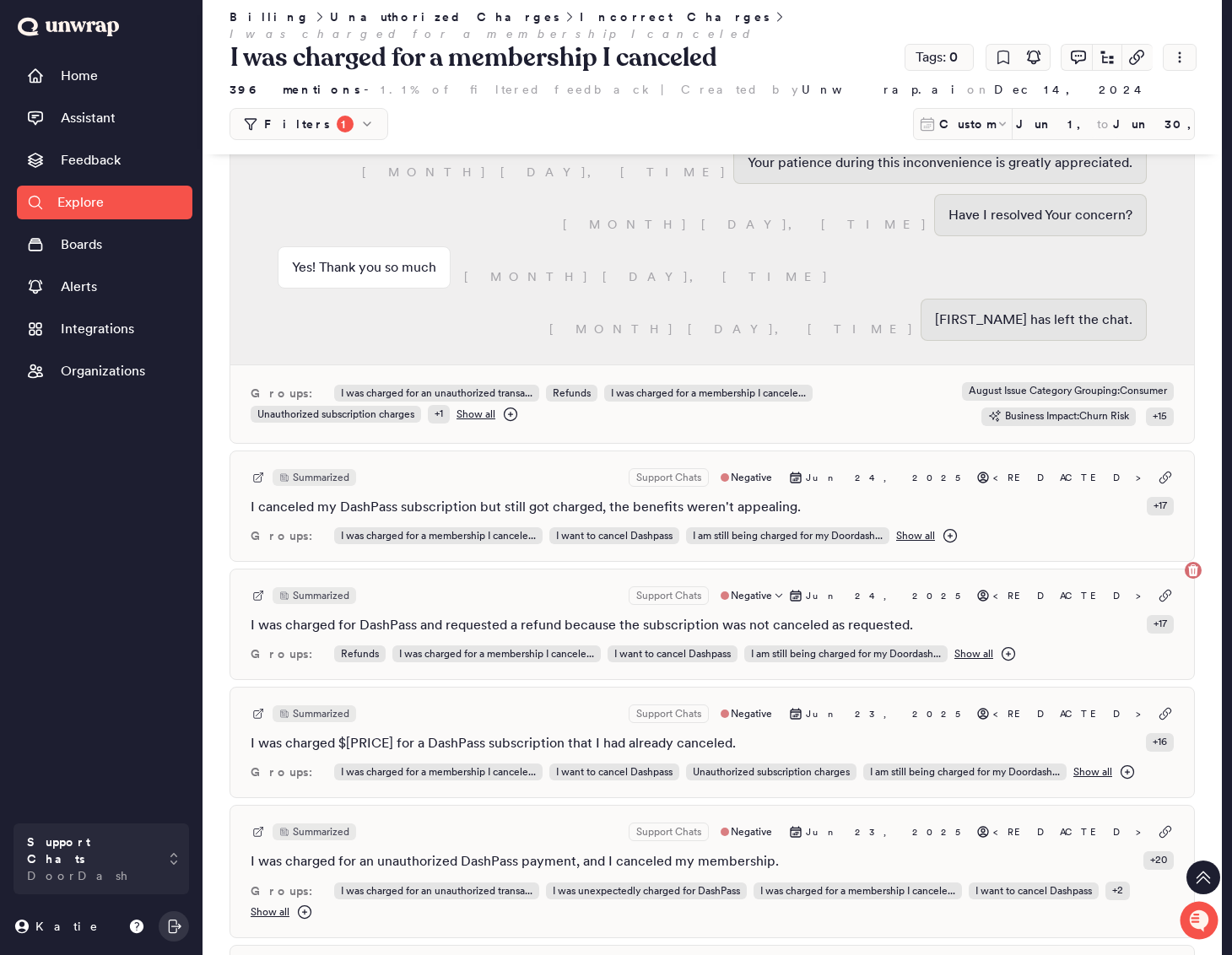 click on "Summarized Support Chats Negative [MONTH] [DAY], [YEAR] [REDACTED]" at bounding box center (712, 596) 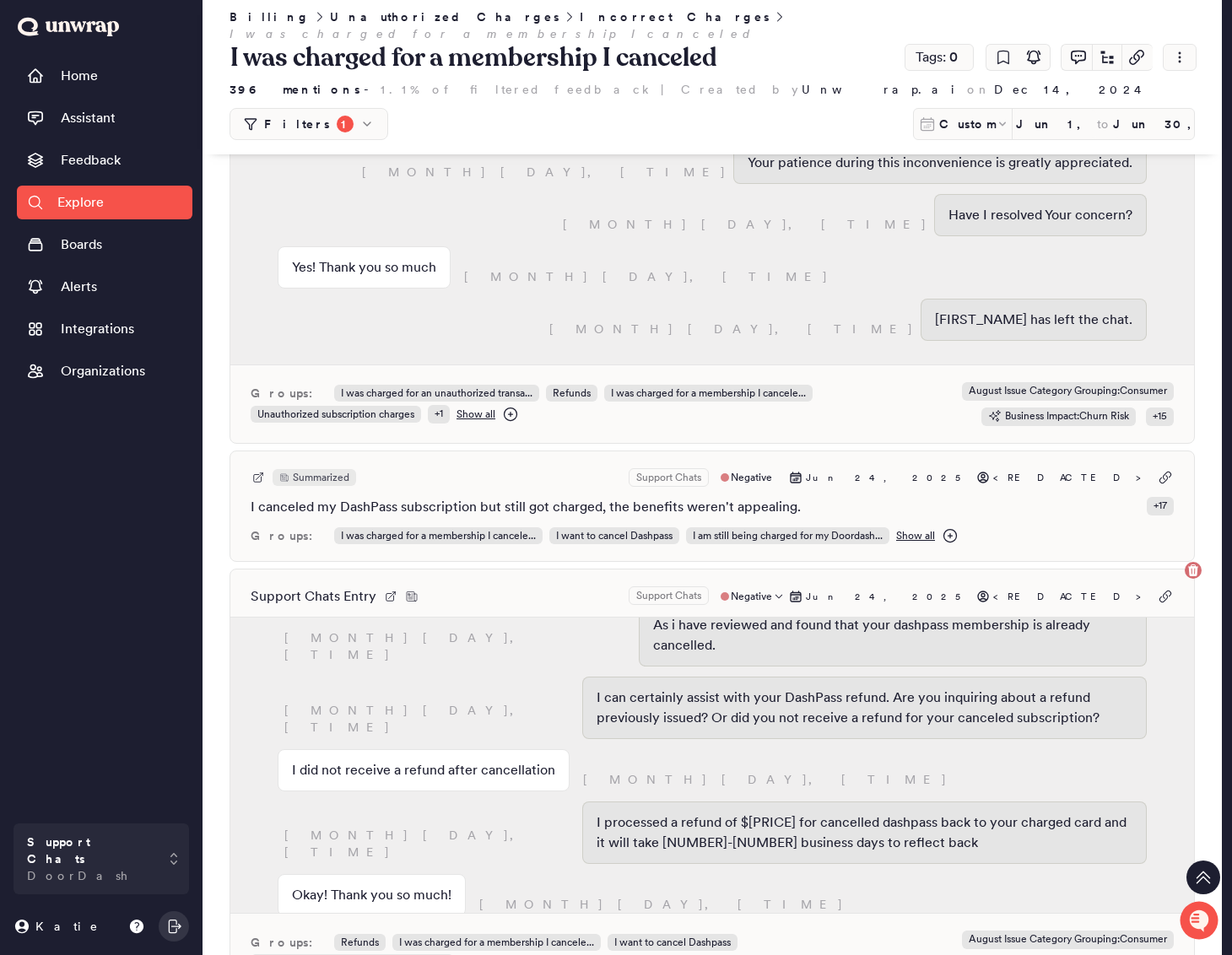 scroll, scrollTop: 1175, scrollLeft: 0, axis: vertical 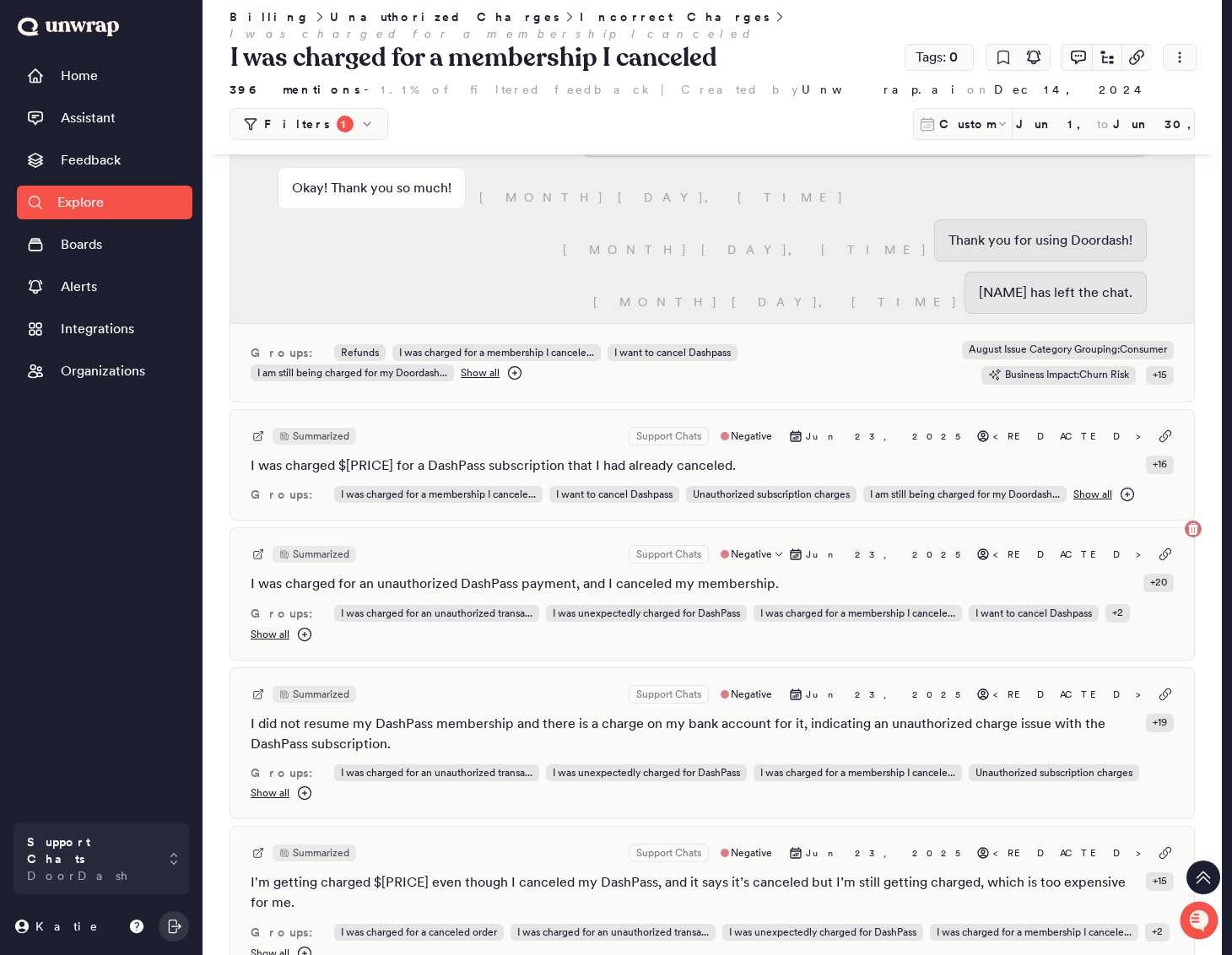 click on "Summarized Support Chats Negative [MONTH] [DAY], [YEAR] [REDACTED]" at bounding box center [712, 554] 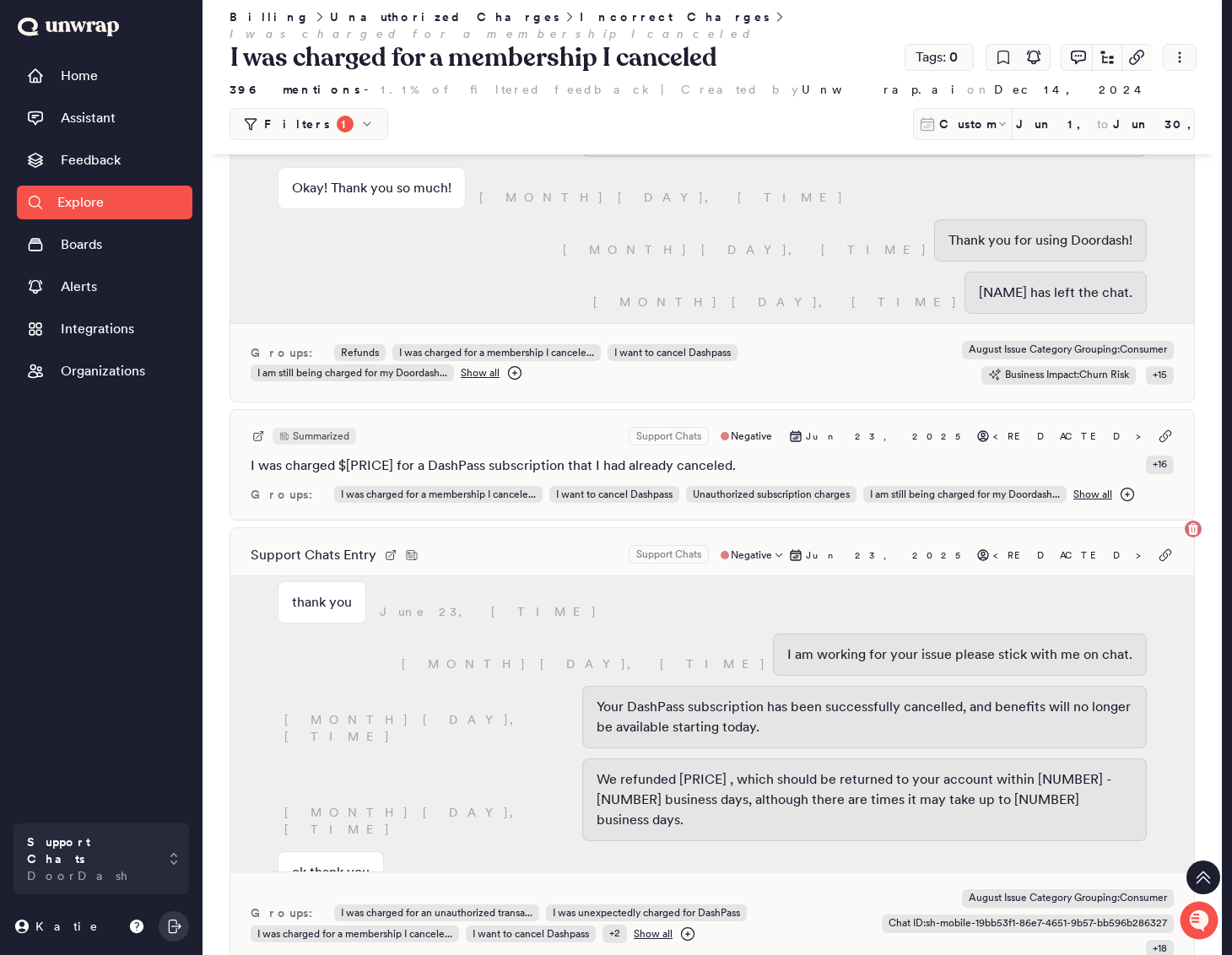 scroll, scrollTop: 1256, scrollLeft: 0, axis: vertical 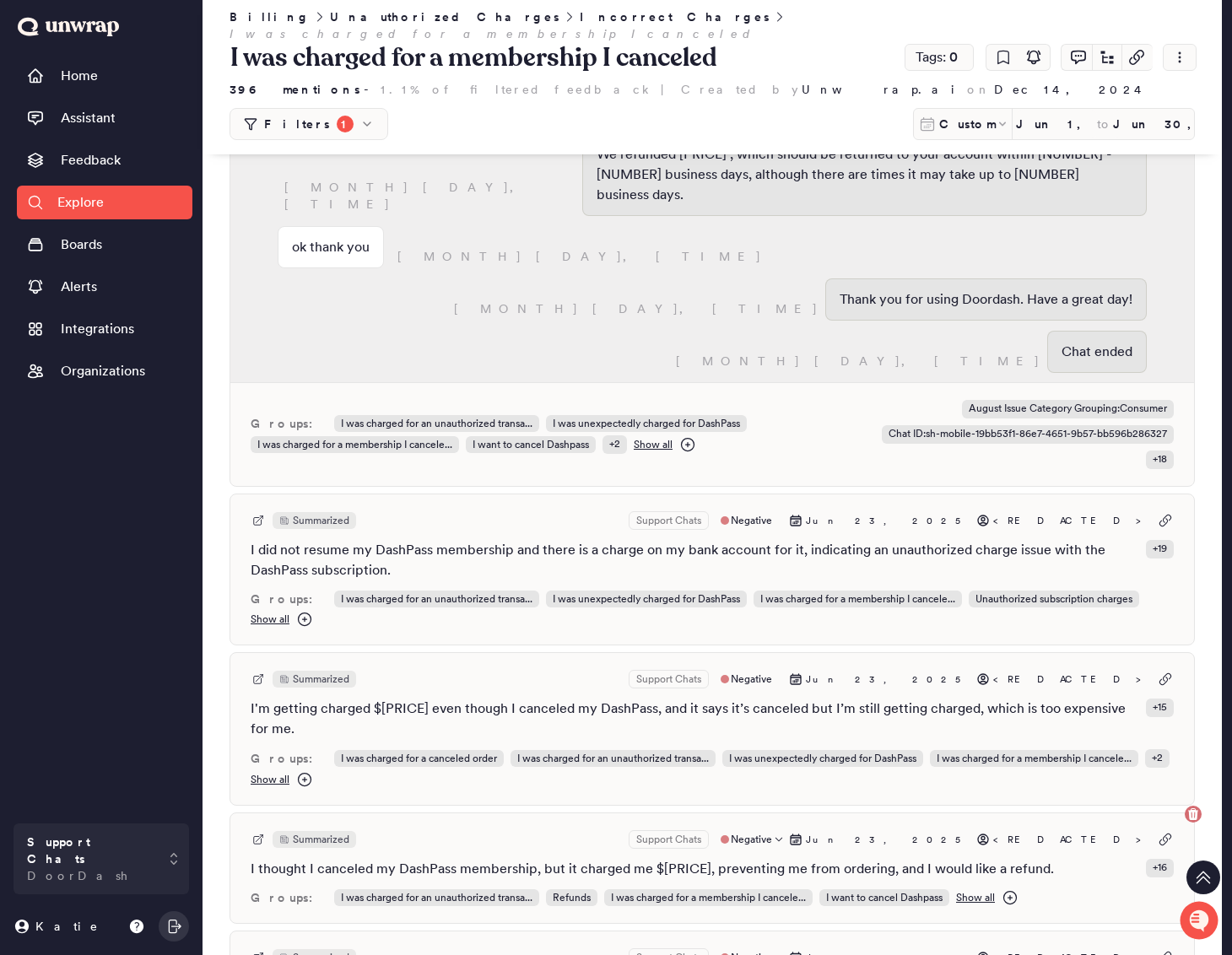 click on "Summarized Support Chats Negative [MONTH] [DAY], [YEAR] [REDACTED]" at bounding box center (712, 839) 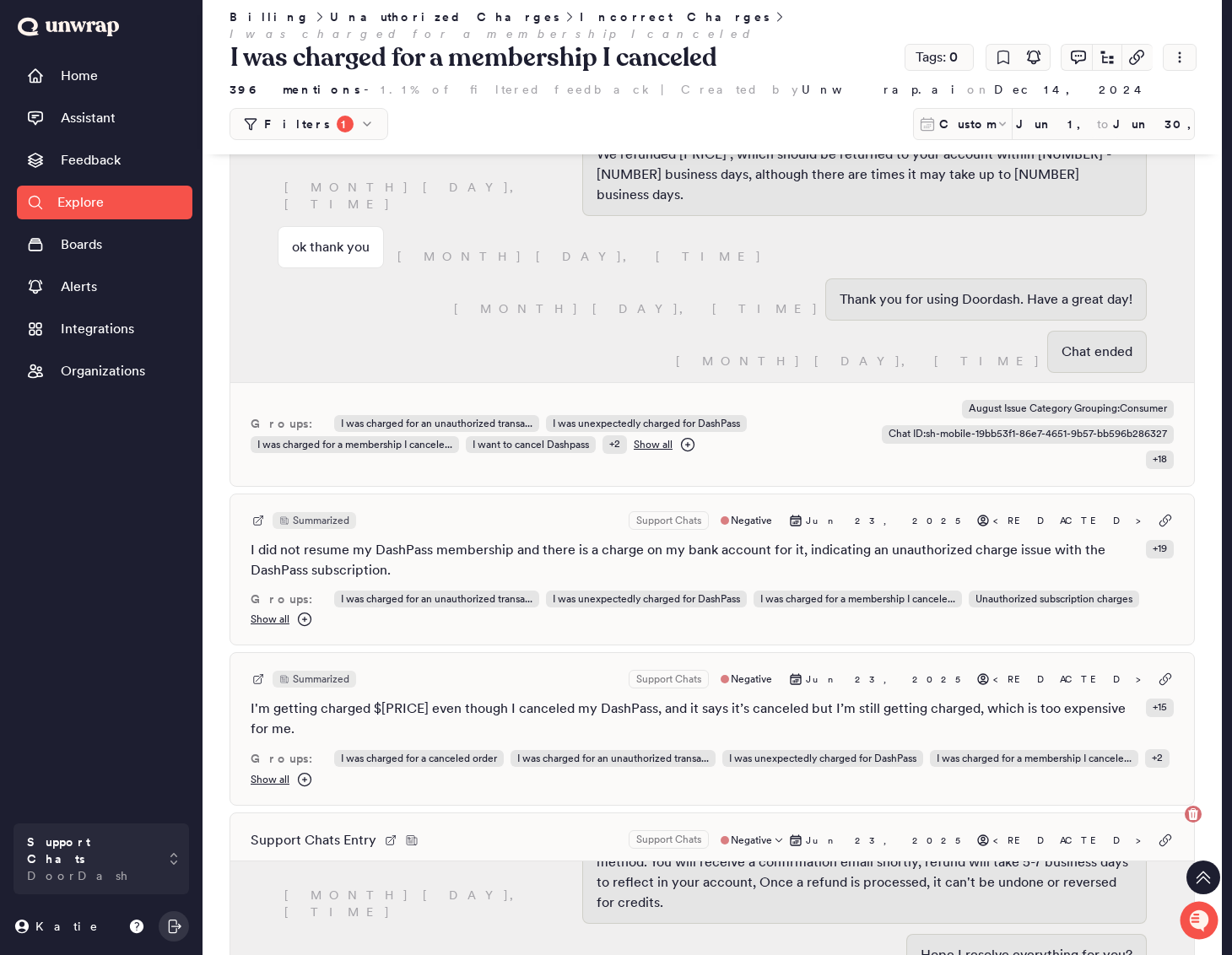 scroll, scrollTop: 2738, scrollLeft: 0, axis: vertical 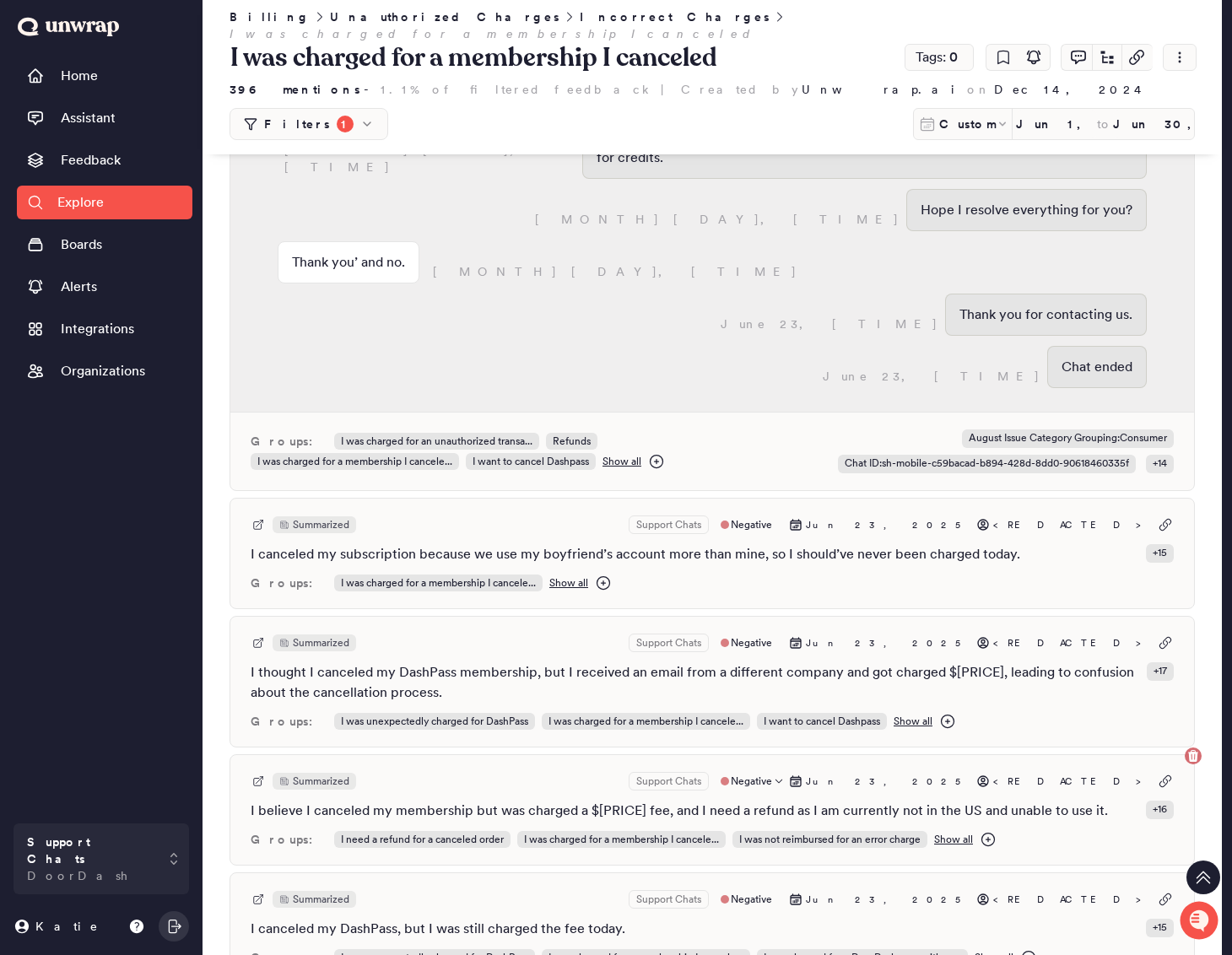 click on "Summarized Support Chats Negative [MONTH] [DAY], [YEAR] [REDACTED]" at bounding box center [712, 781] 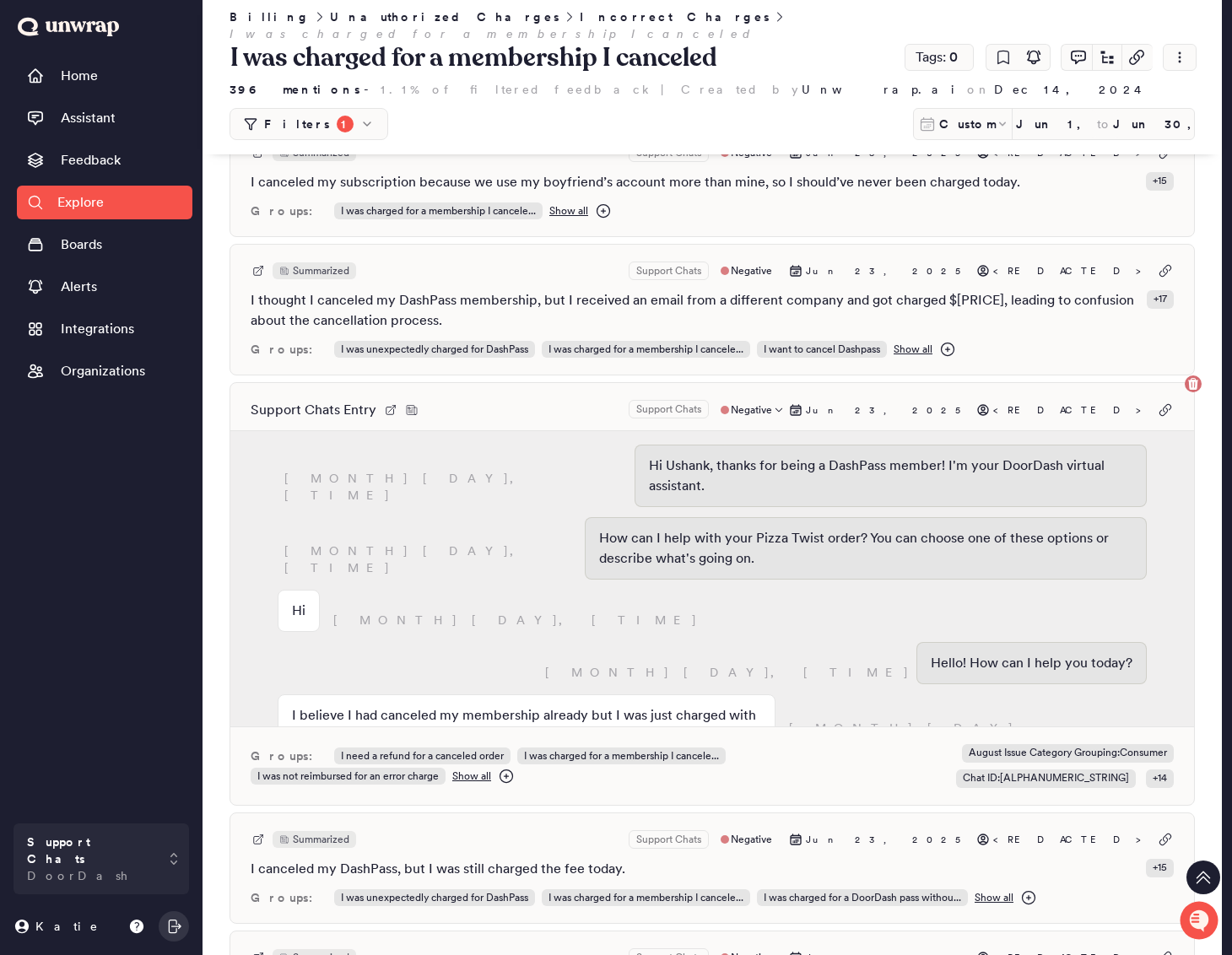scroll, scrollTop: 18151, scrollLeft: 0, axis: vertical 